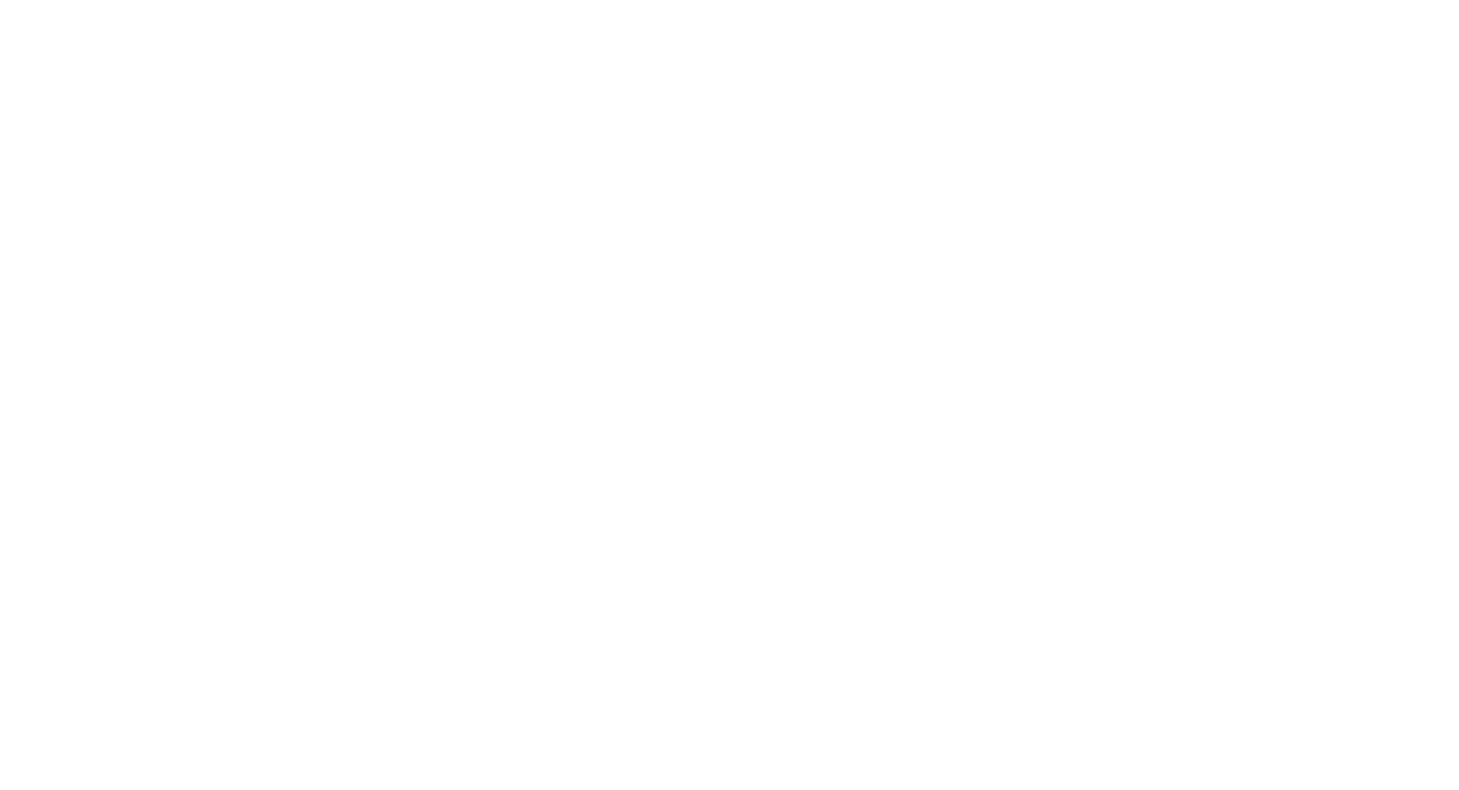 scroll, scrollTop: 0, scrollLeft: 0, axis: both 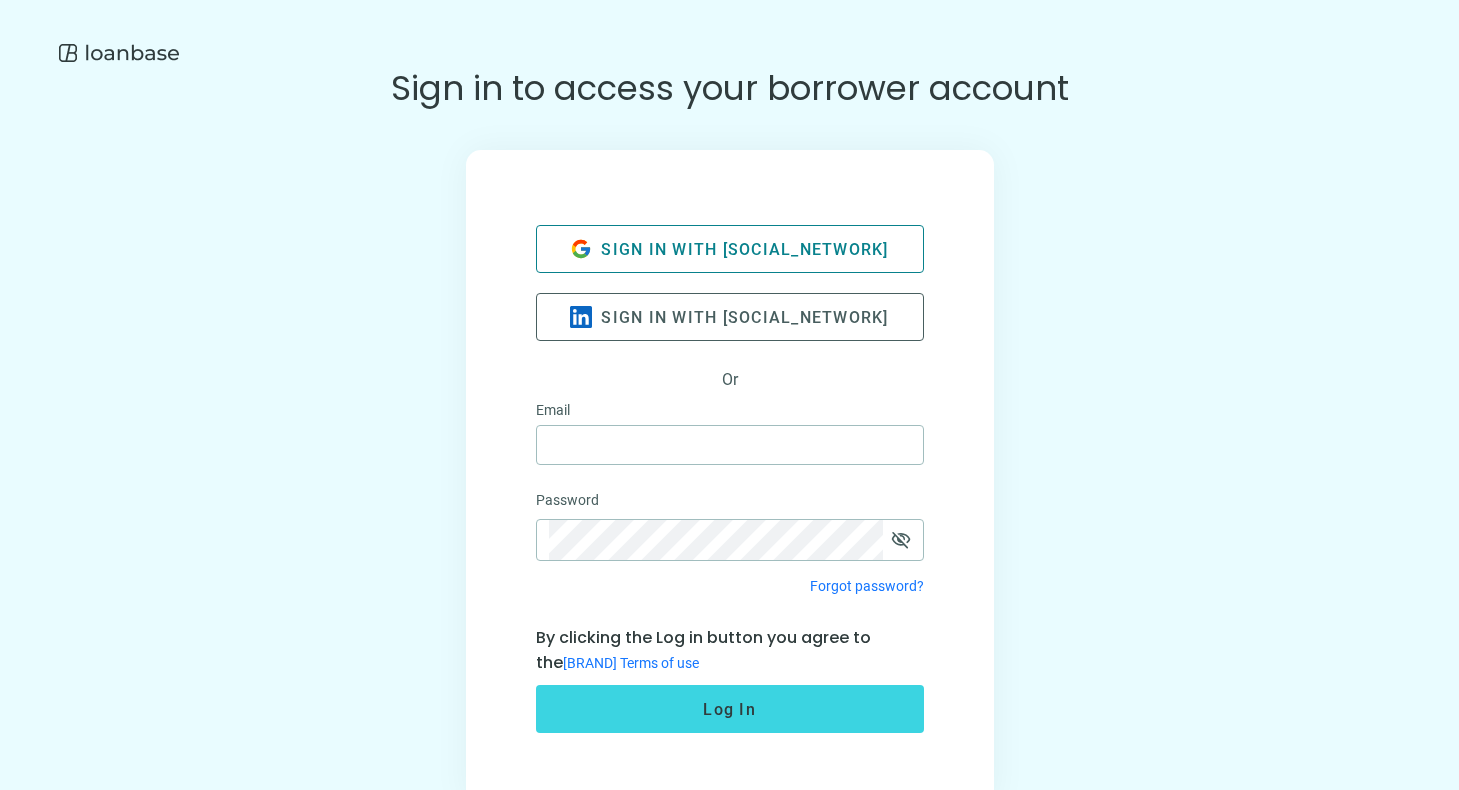 click on "Sign in with [SOCIAL_NETWORK]" at bounding box center [744, 249] 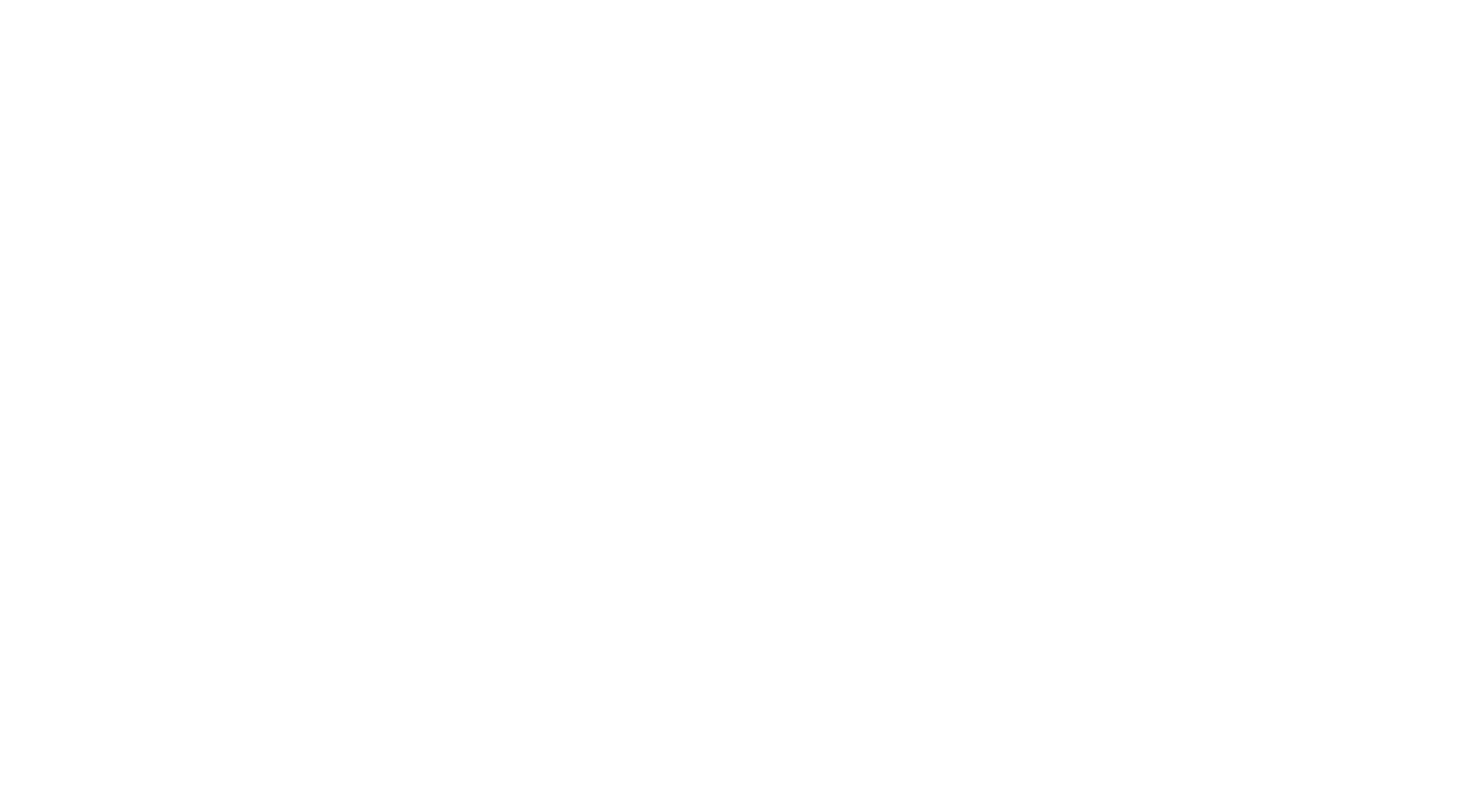scroll, scrollTop: 0, scrollLeft: 0, axis: both 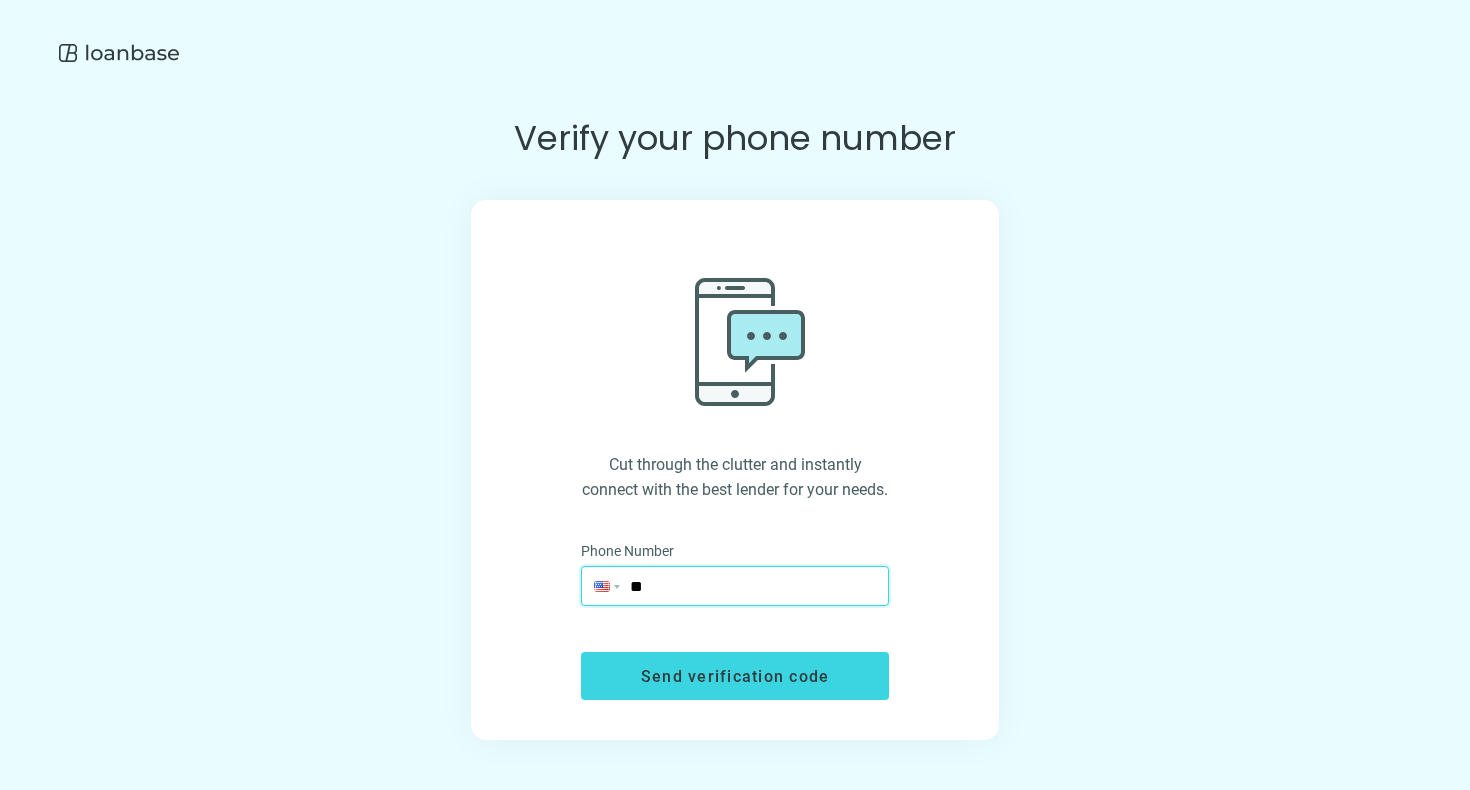 click on "**" at bounding box center [735, 586] 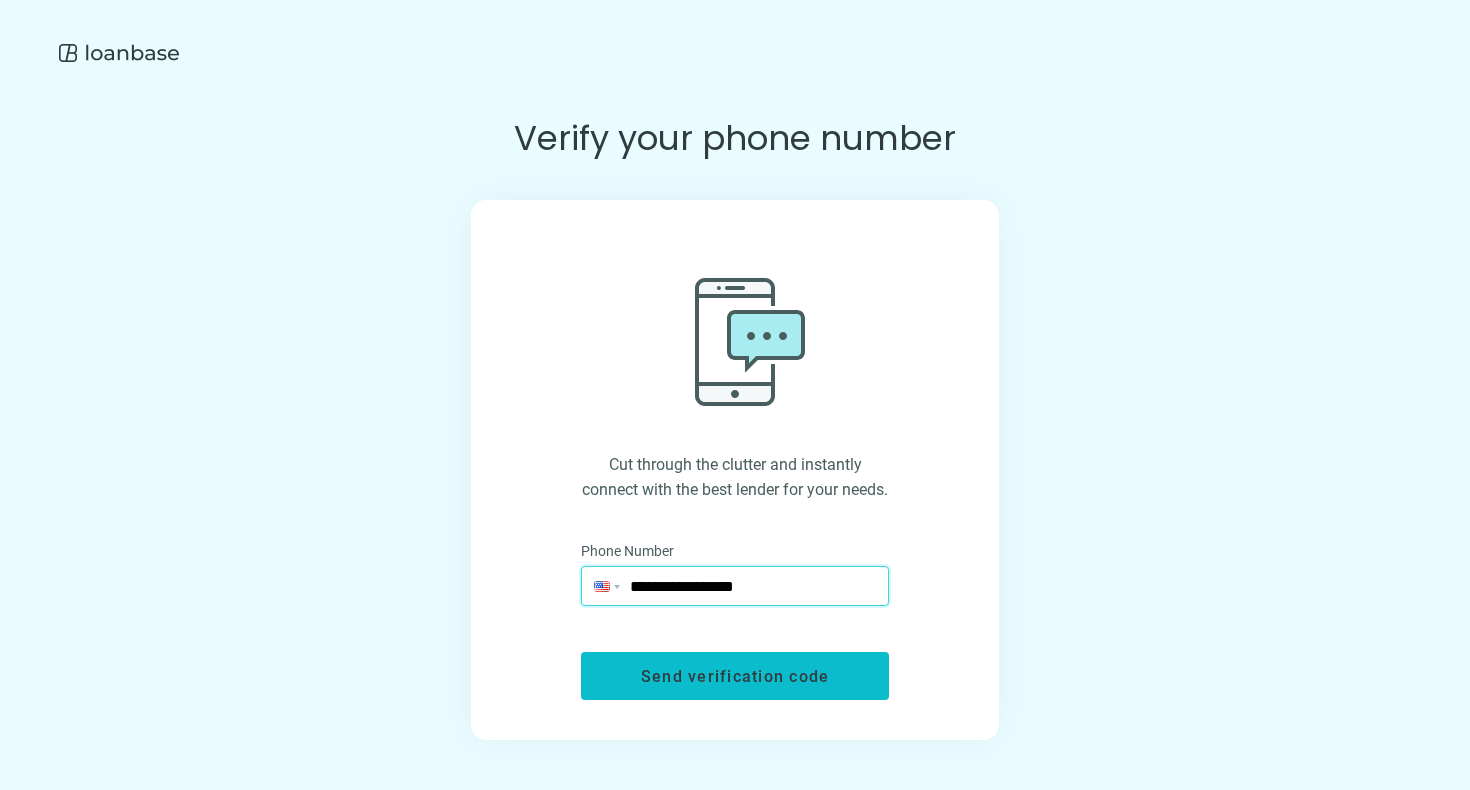 type on "**********" 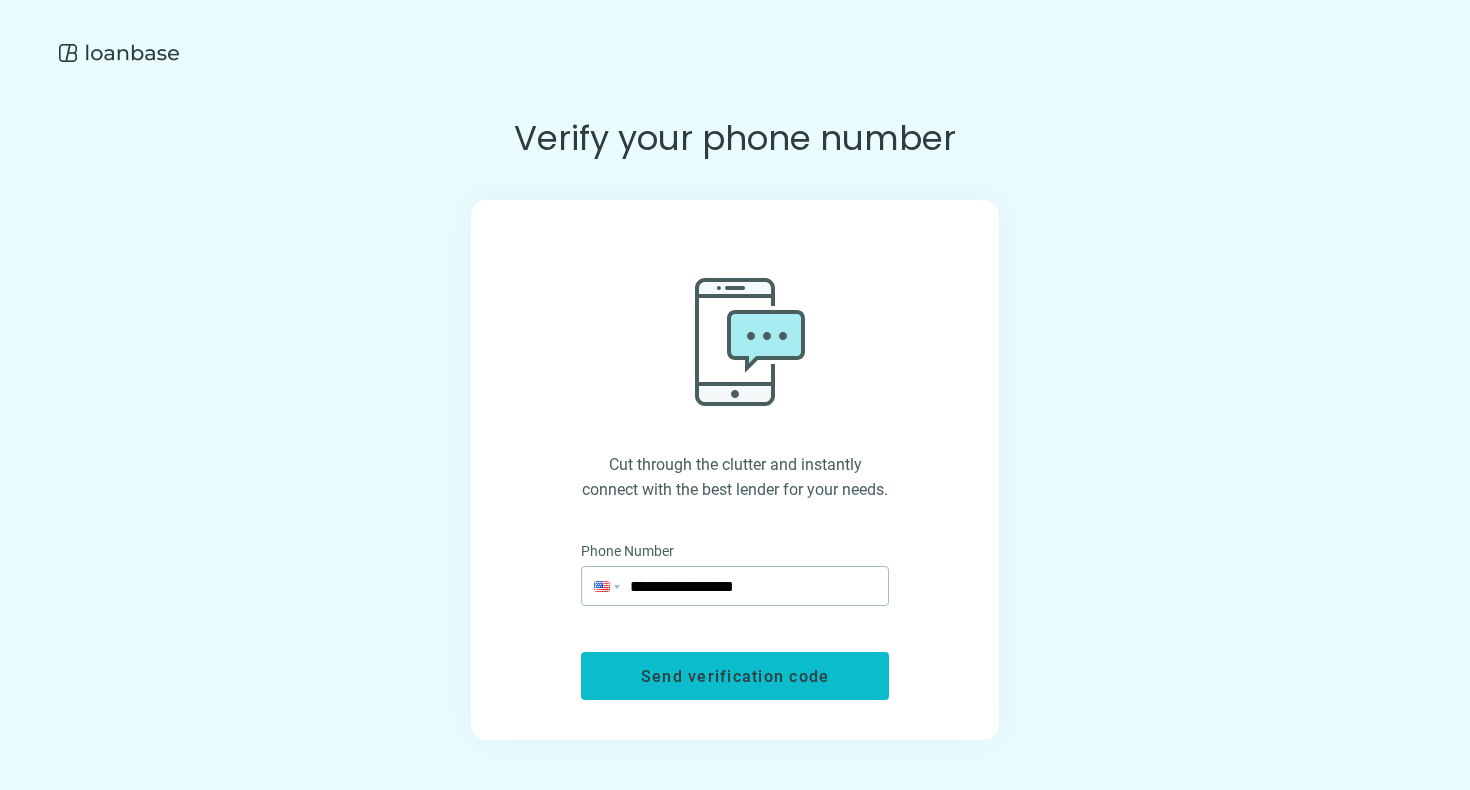 click on "Send verification code" at bounding box center (735, 676) 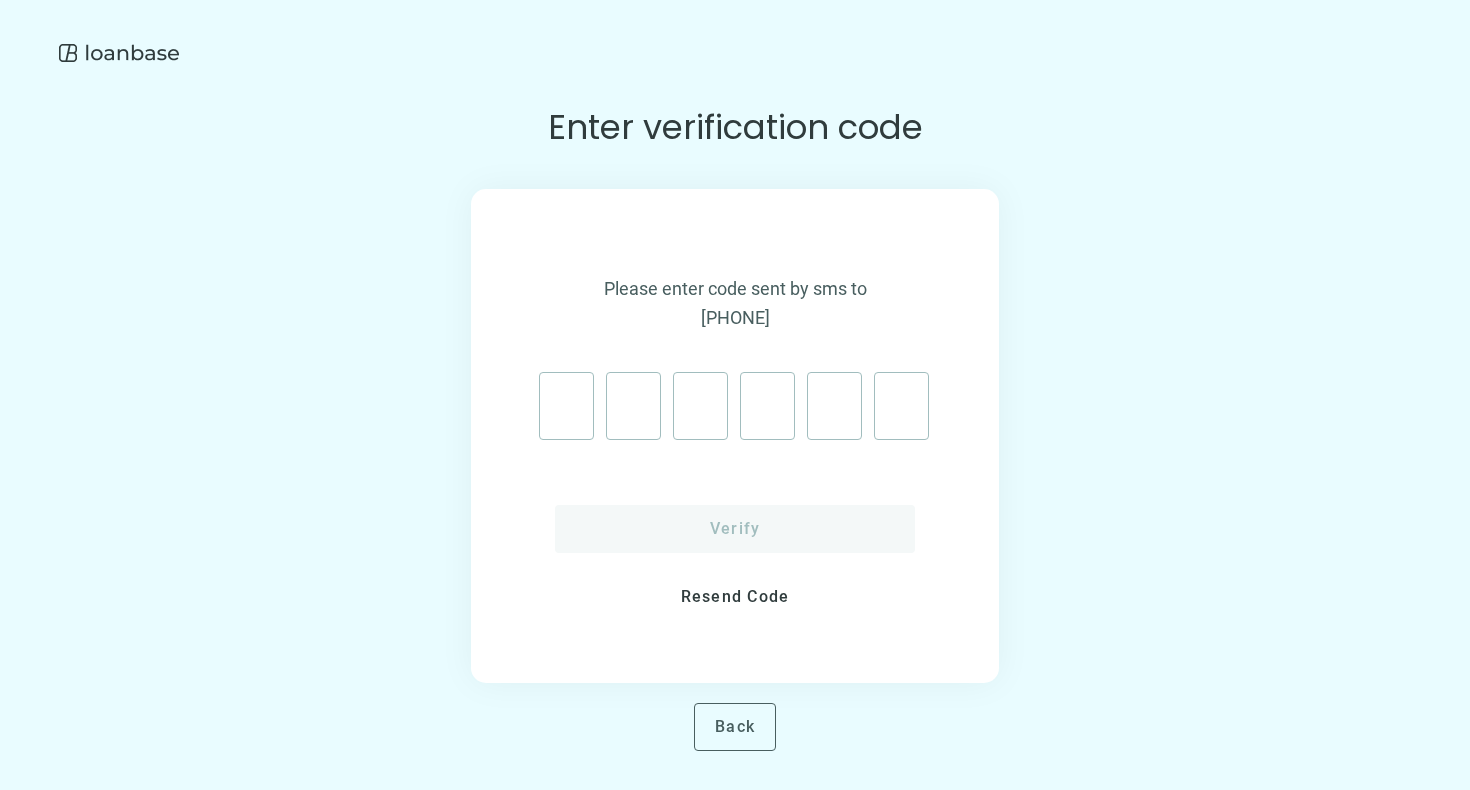 type on "*" 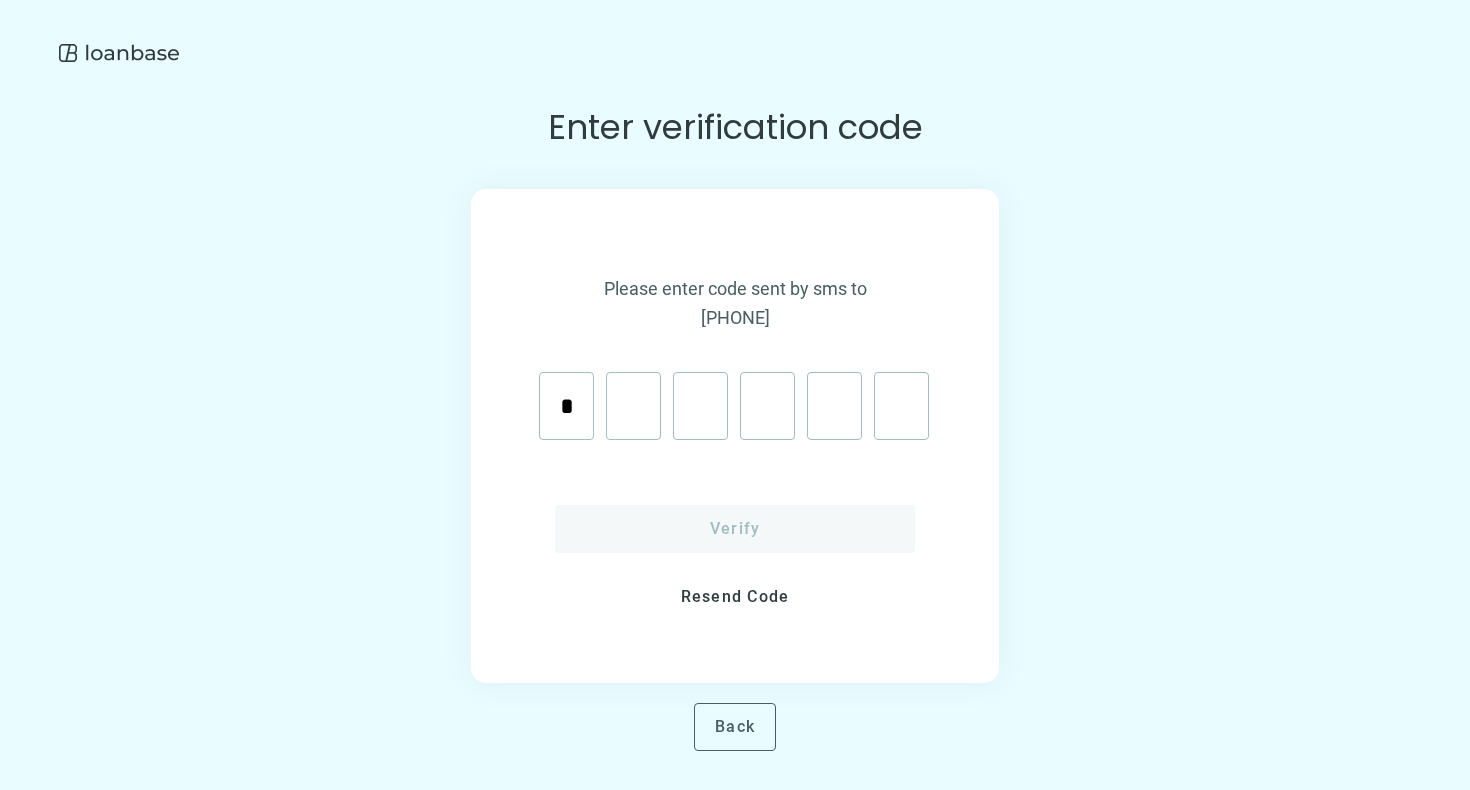 type on "*" 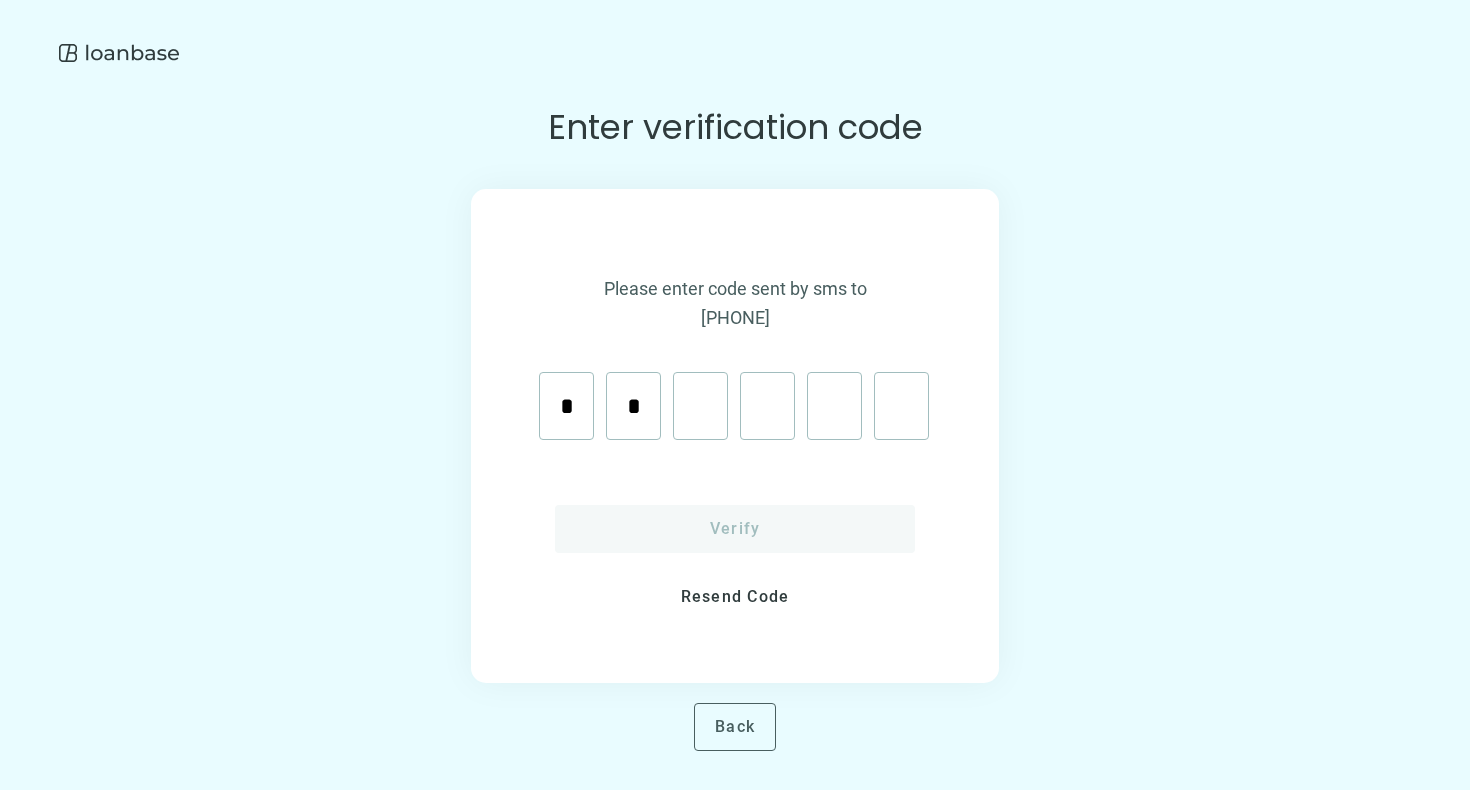 type on "*" 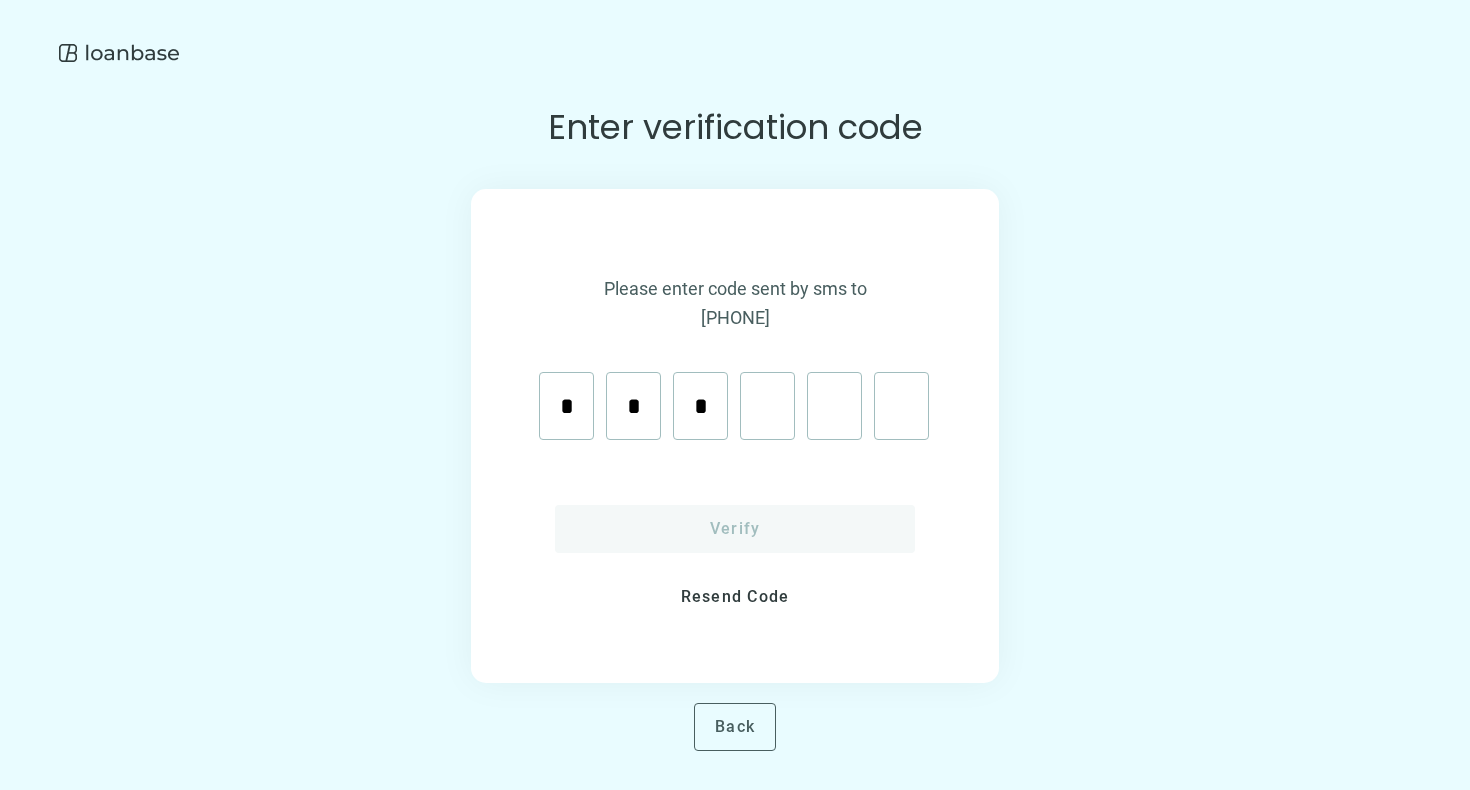 type on "*" 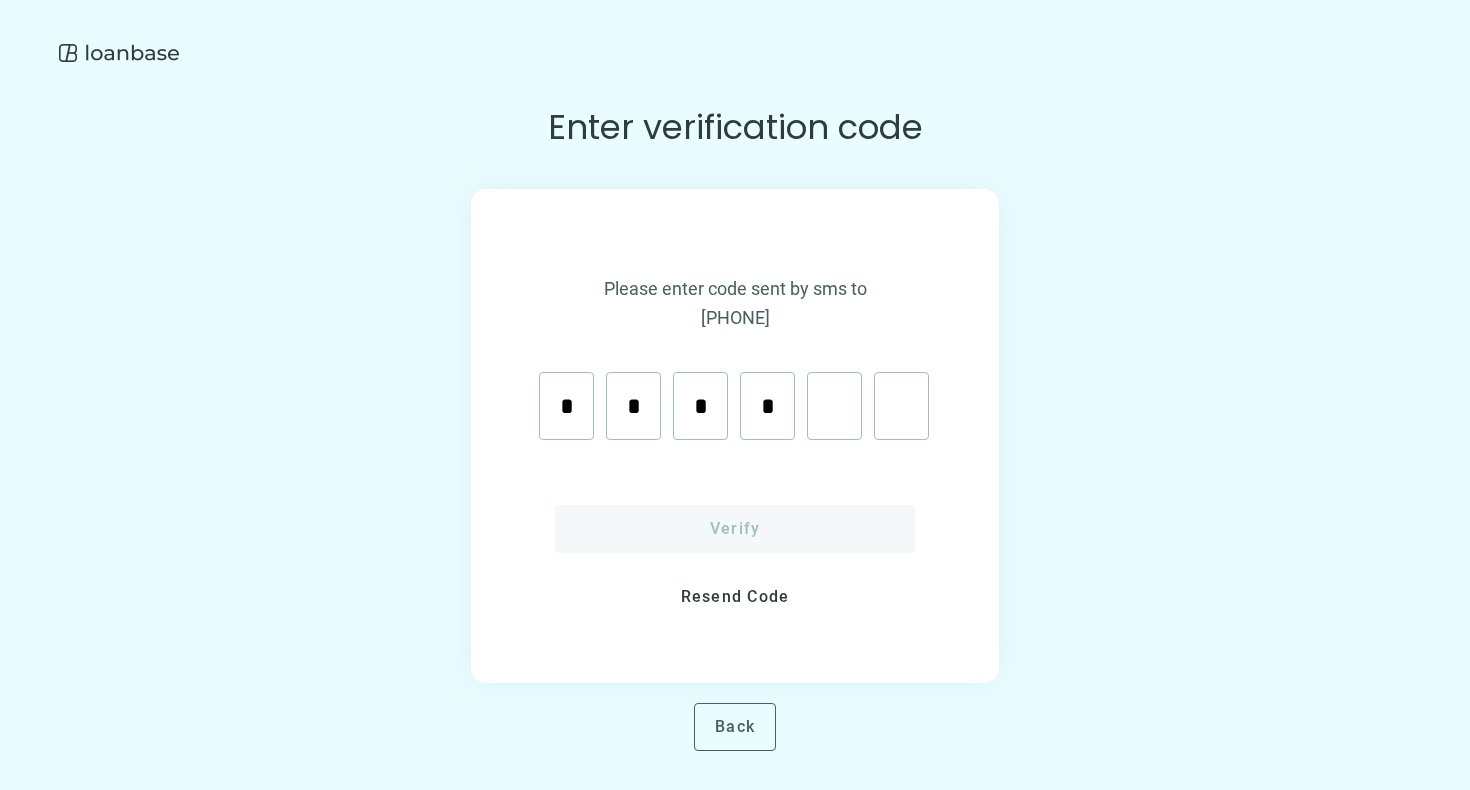 type on "*" 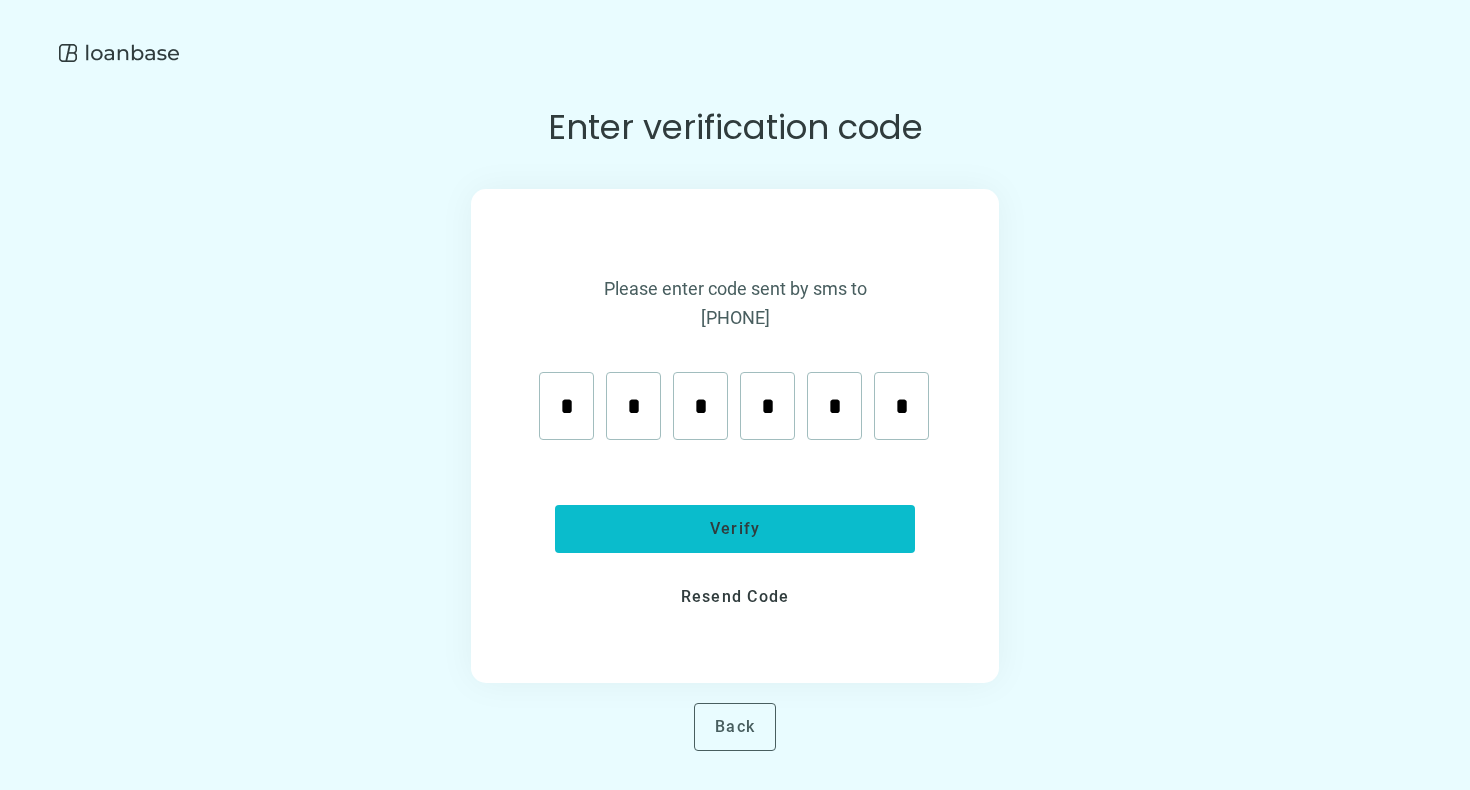 type on "*" 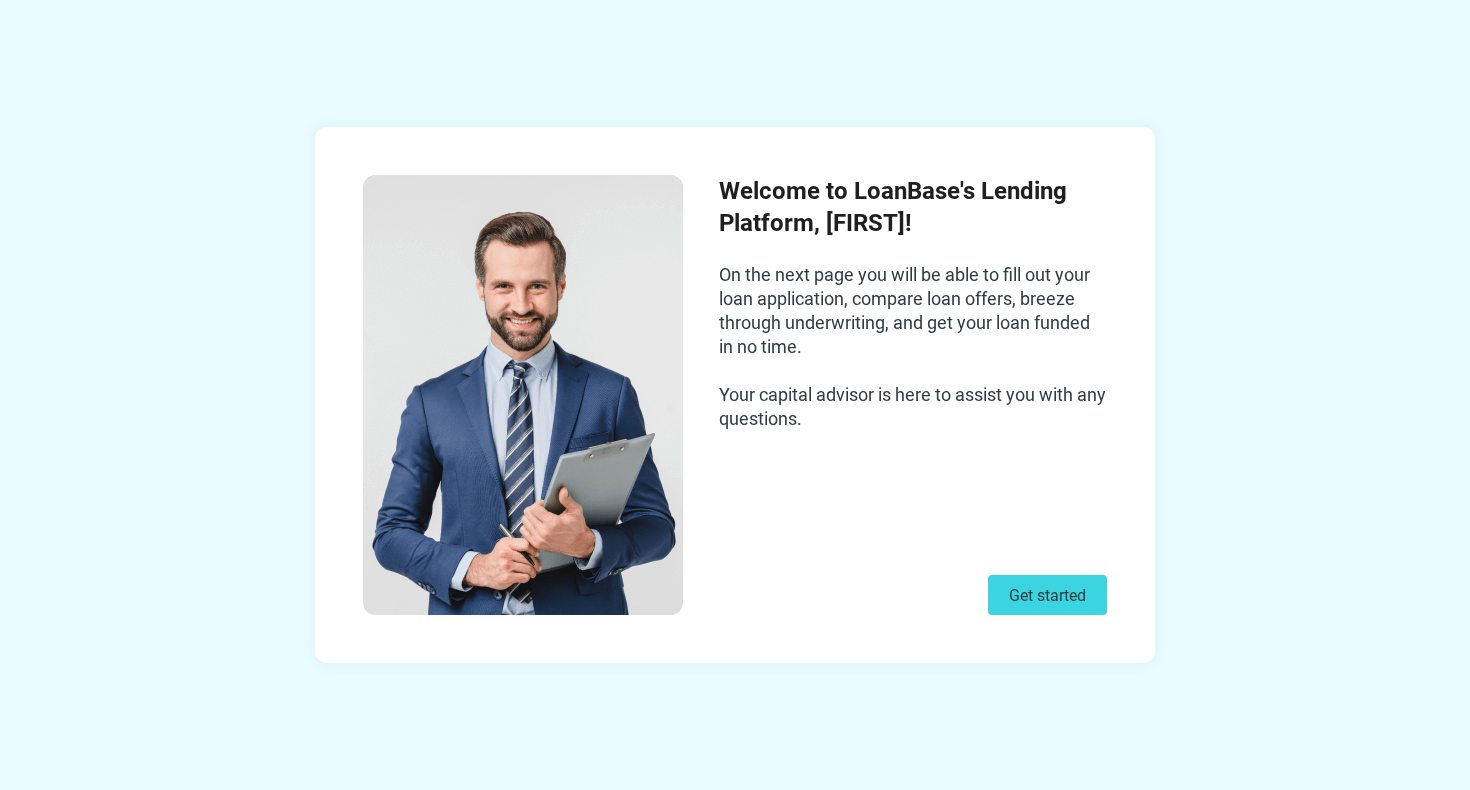 scroll, scrollTop: 0, scrollLeft: 0, axis: both 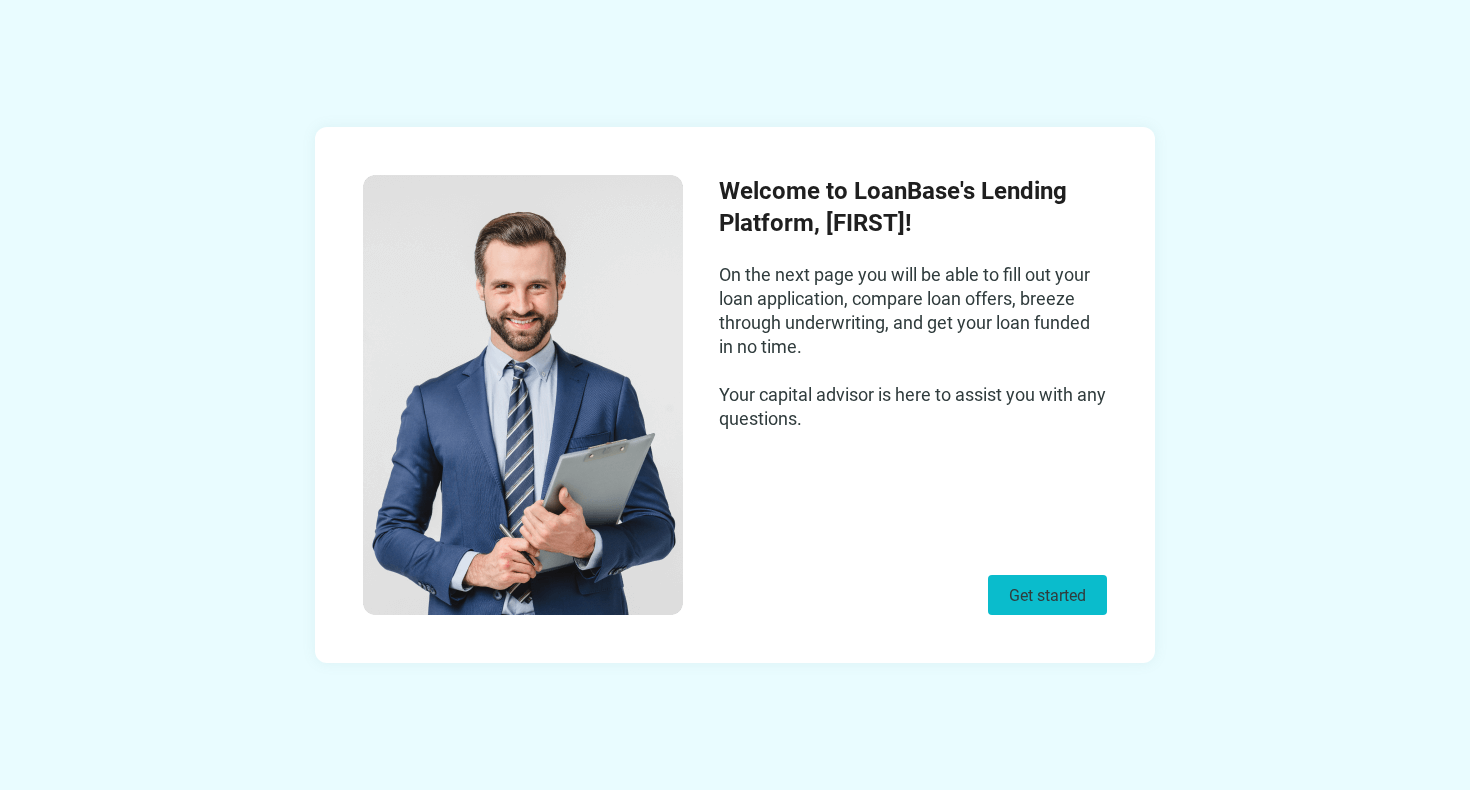 click on "Get started" at bounding box center [1047, 595] 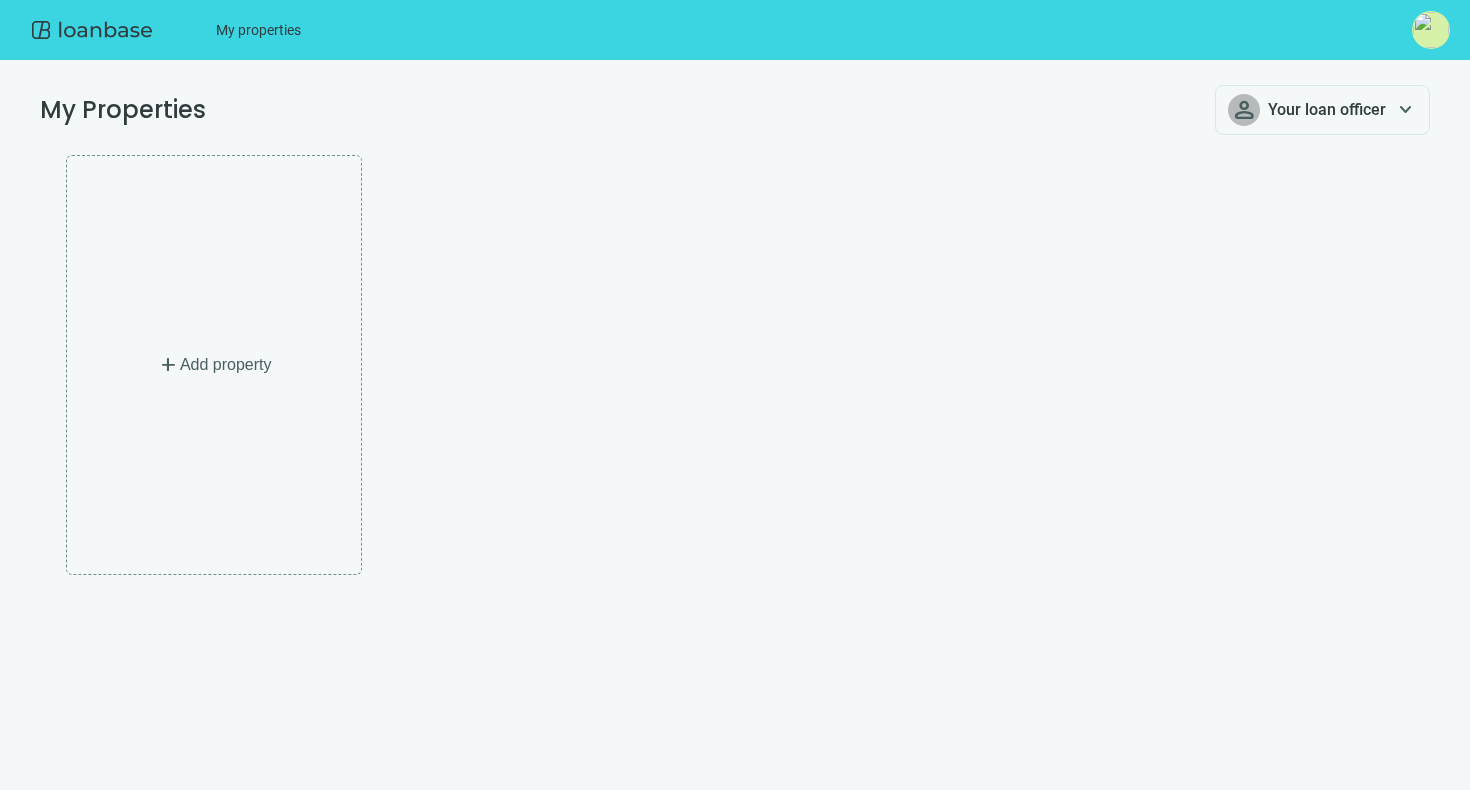 click on "Your loan officer" at bounding box center [1327, 109] 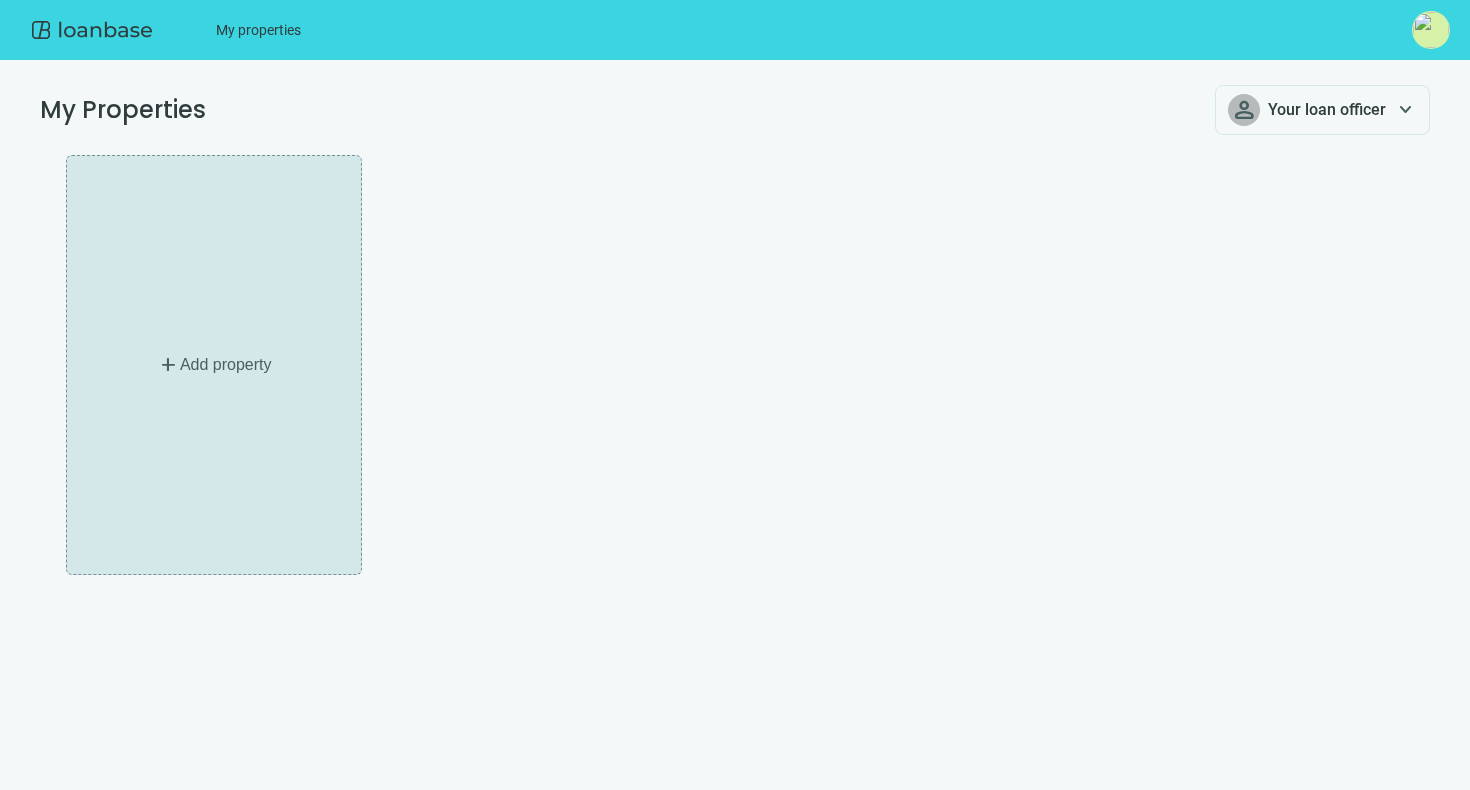click on "add Add property" at bounding box center [214, 365] 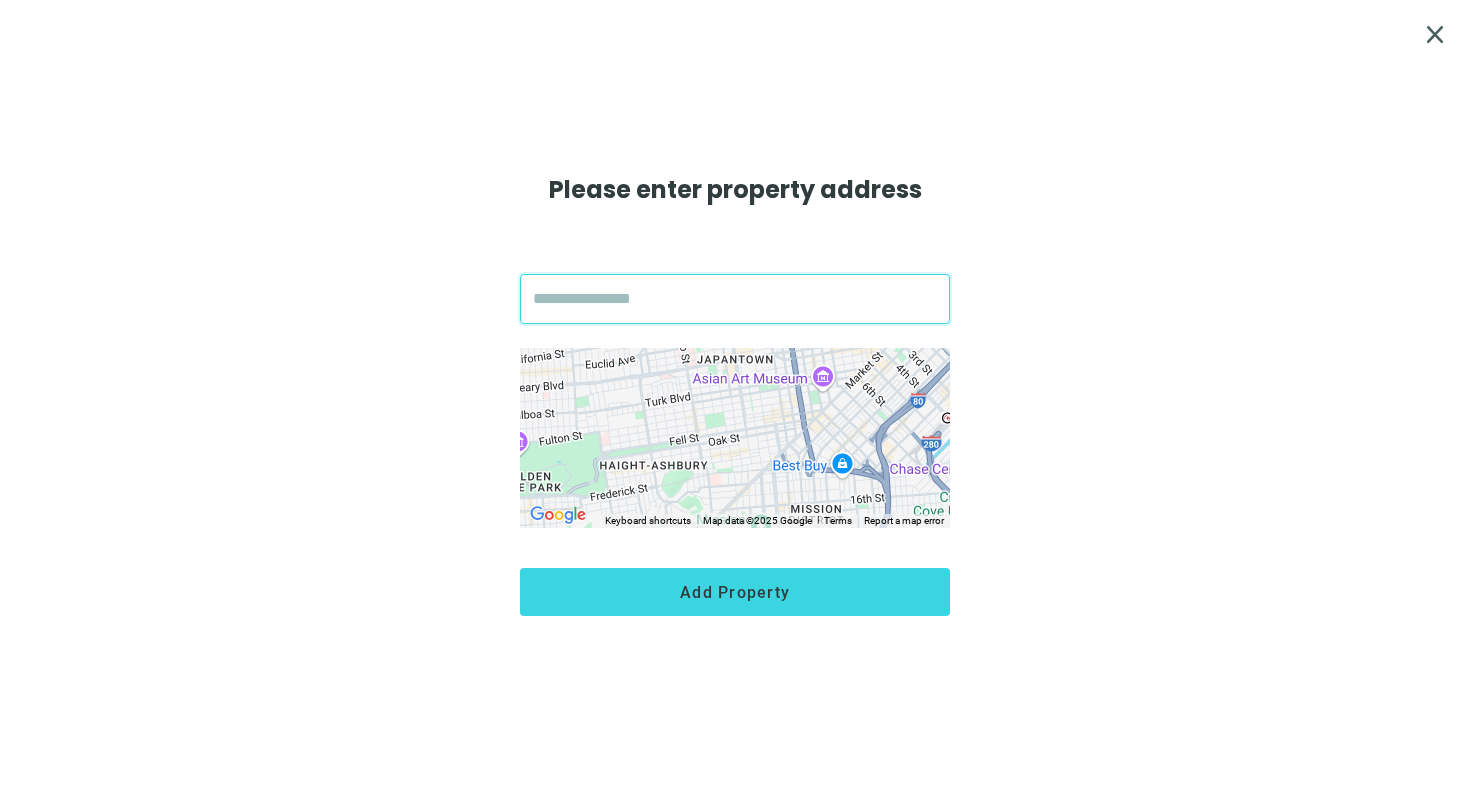 click at bounding box center (735, 299) 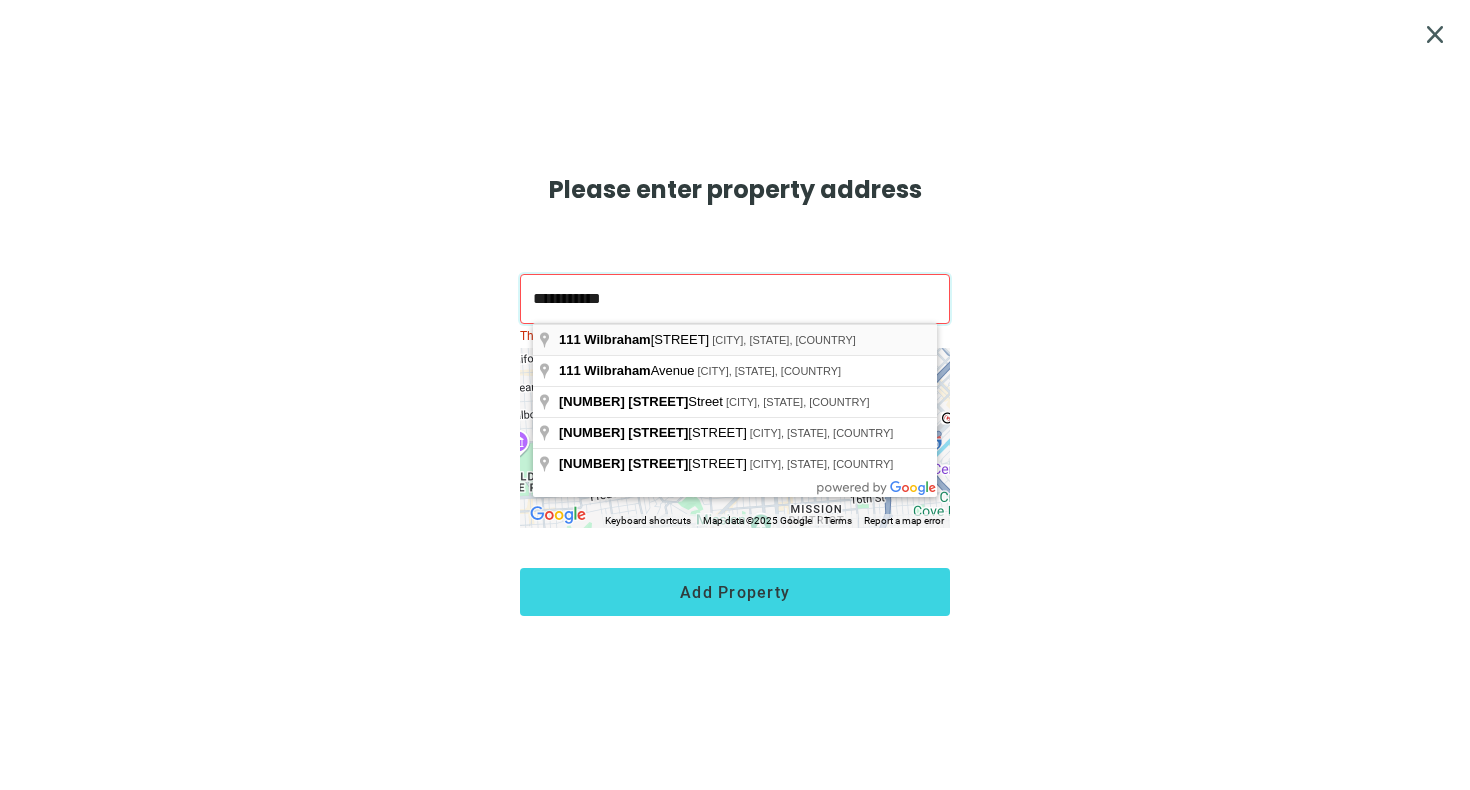 type on "**********" 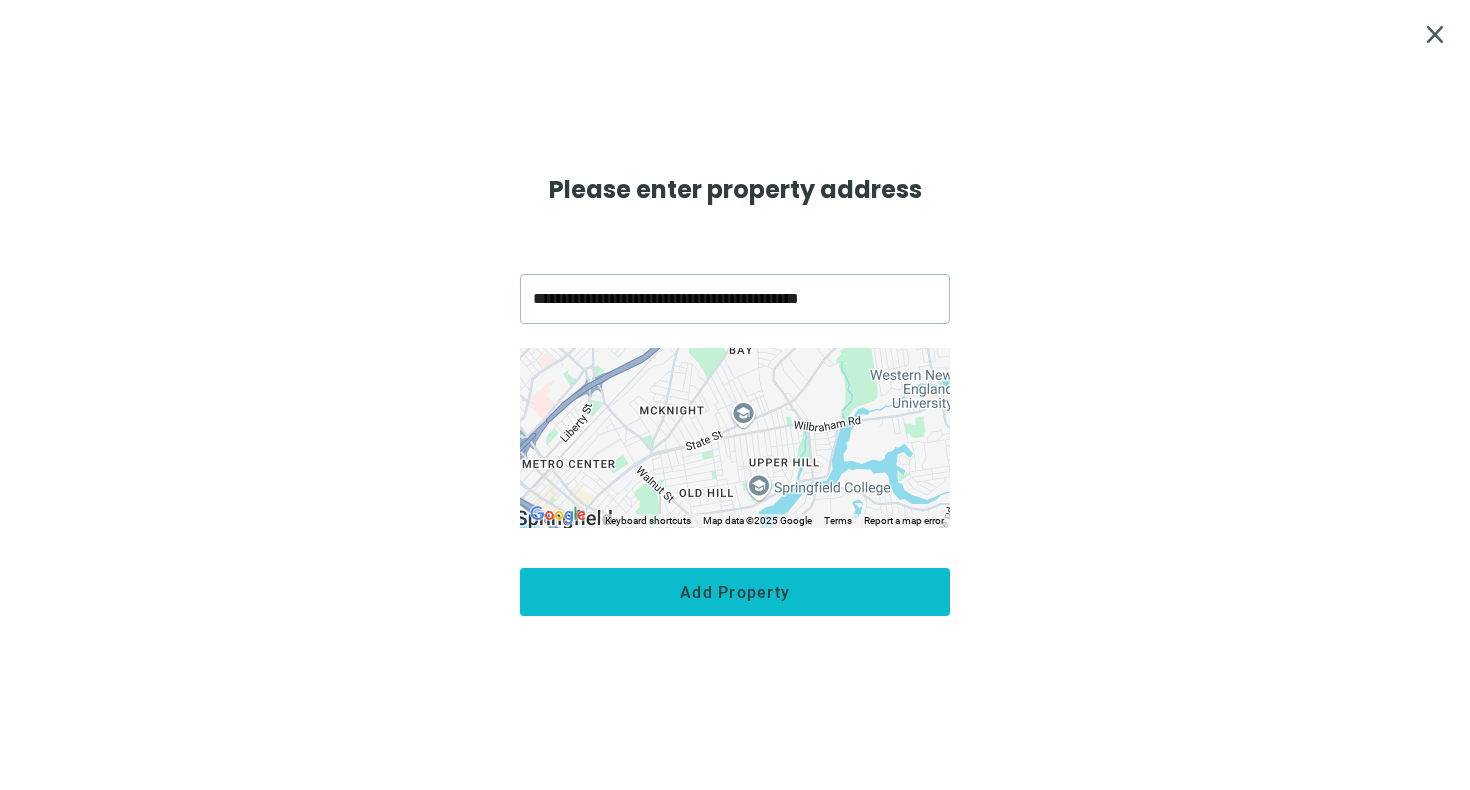 click on "Add Property" at bounding box center (735, 592) 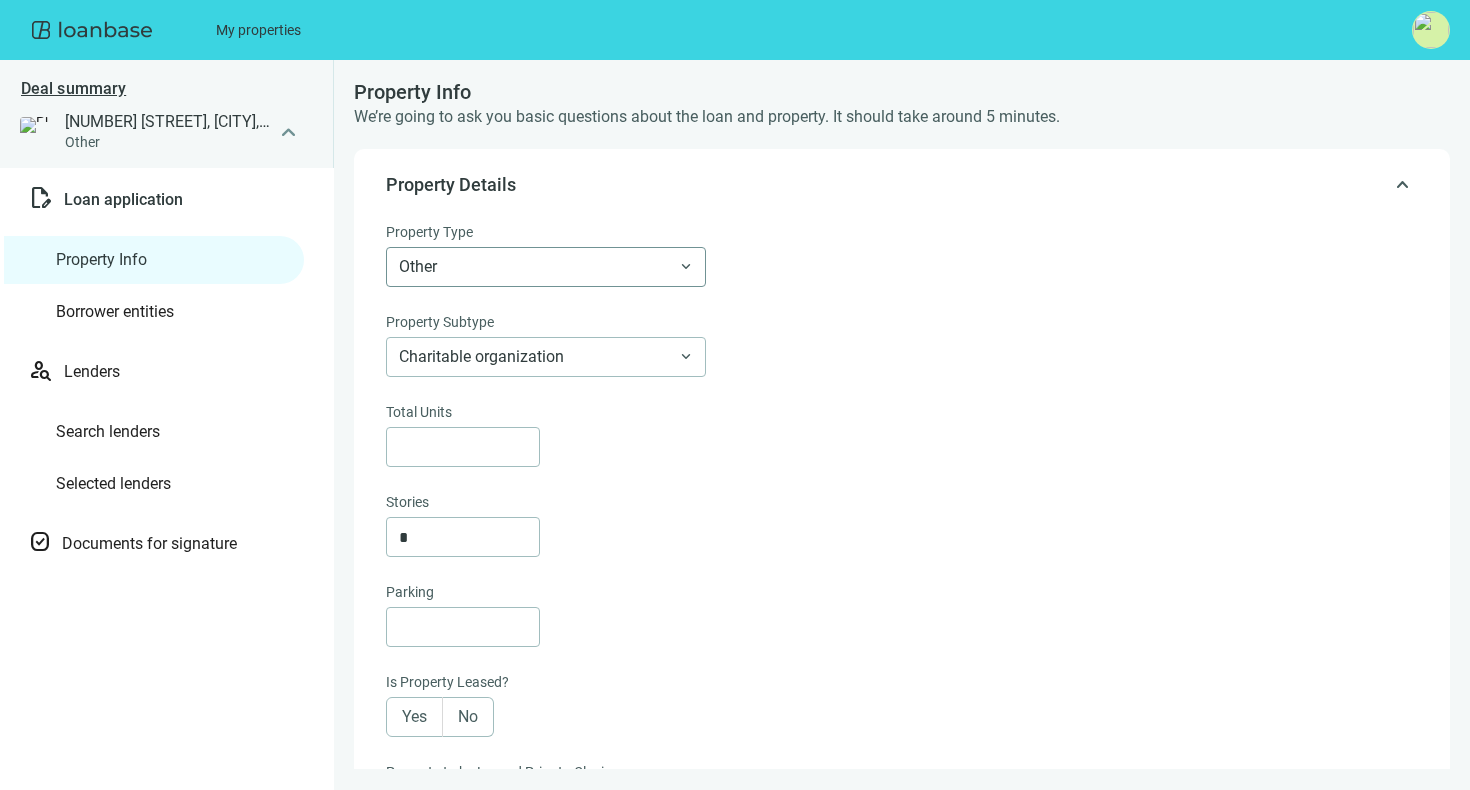 click on "Other" at bounding box center [546, 267] 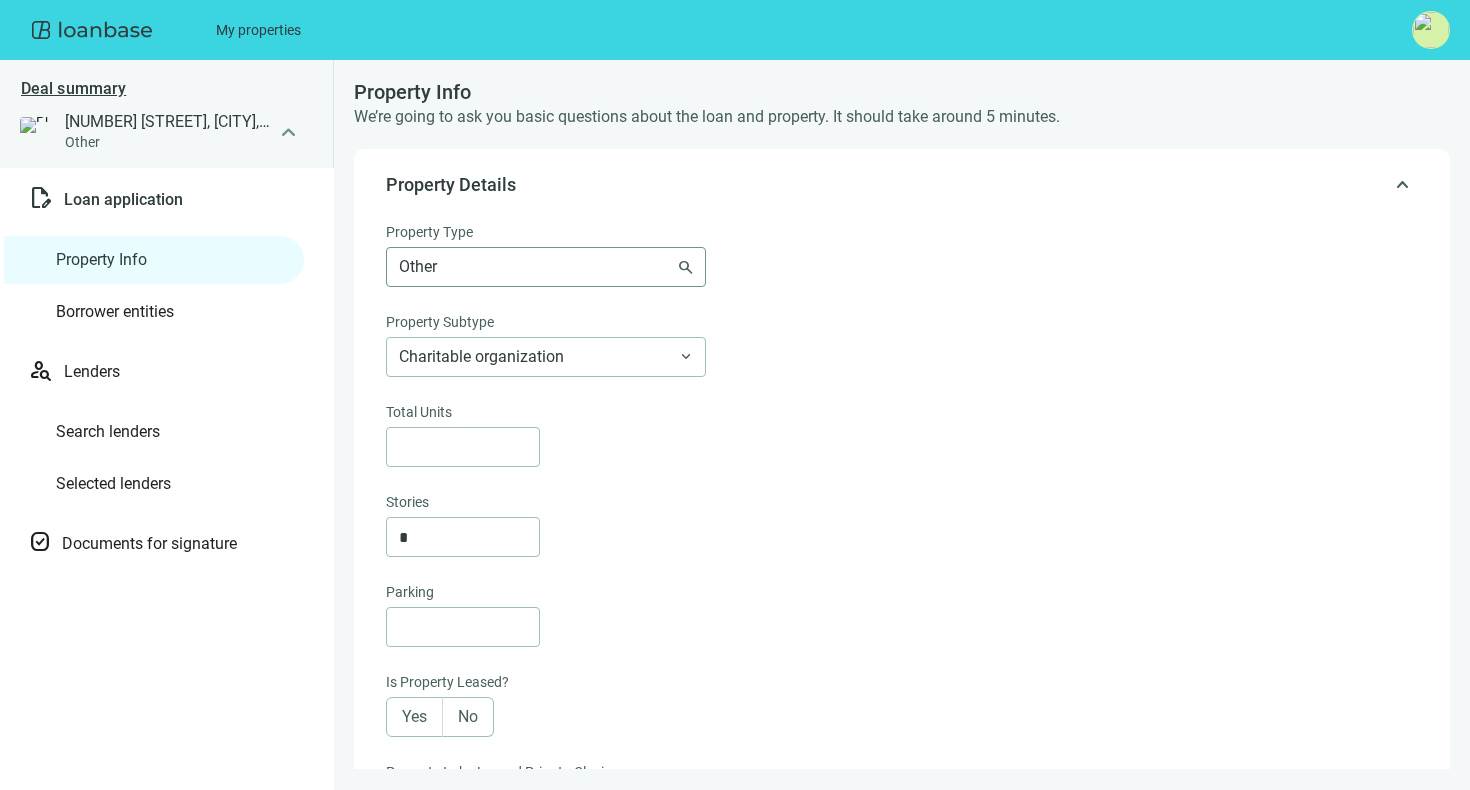 scroll, scrollTop: 1113, scrollLeft: 0, axis: vertical 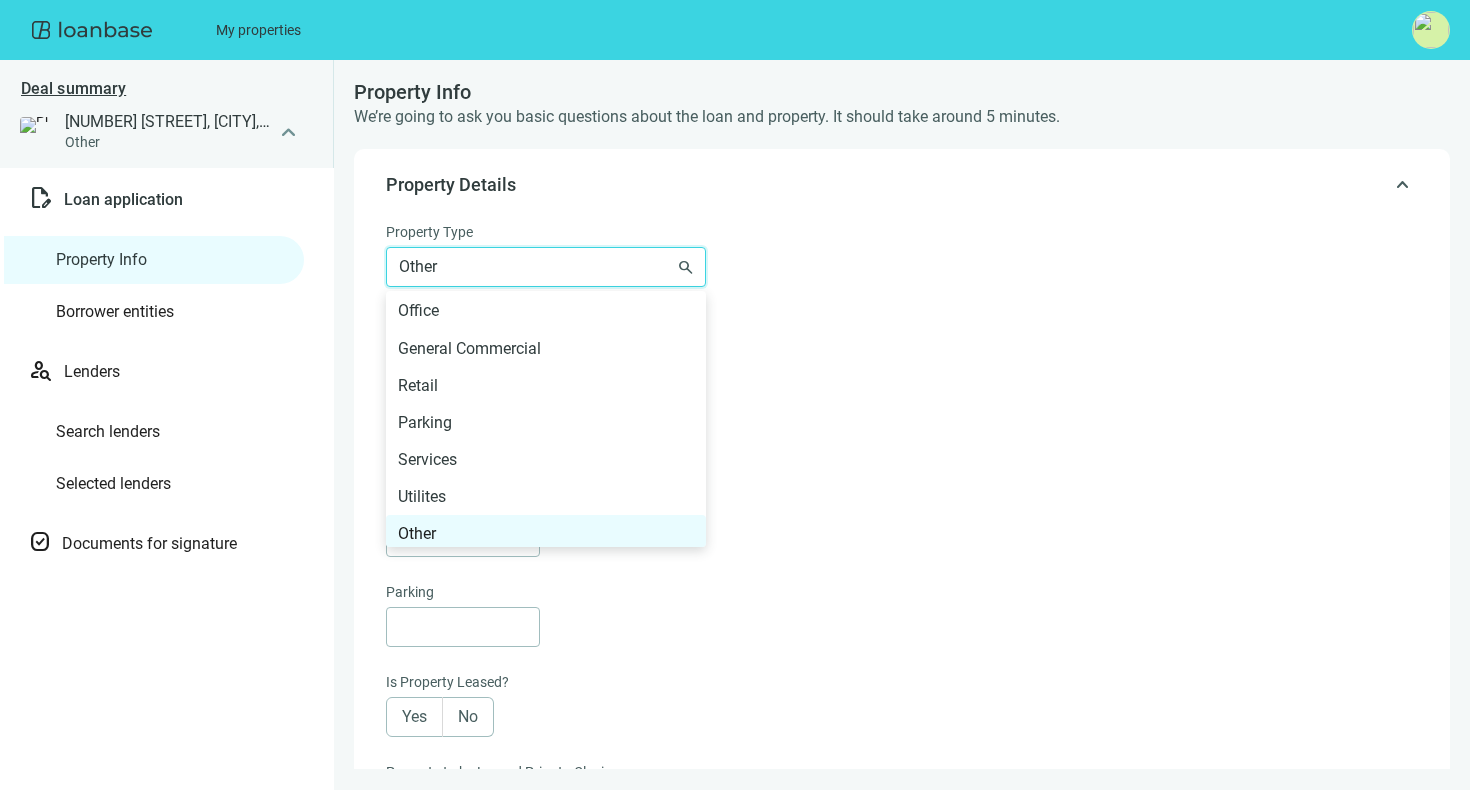 click on "Property Type Other Agriculture Timberland Hotel Motels Industrial Manufacturing Storage Cooperative Vacant Vacant - Agricultural Vacant - Commercial Vacant - Industrial Vacant - Residential Apartments Multi-Family Mixed Use Commercial Condo Mobile Homes Misc Residential Residential - Duplex/ Triplex/ Quadplex Residential Condo Single Family Residence Educational Medical Services Government Historical Transportation Hospital Attractions Recreation Office General Commercial Retail Parking Services Utilites Other search Property Subtype Charitable organization keyboard_arrow_down" at bounding box center [900, 299] 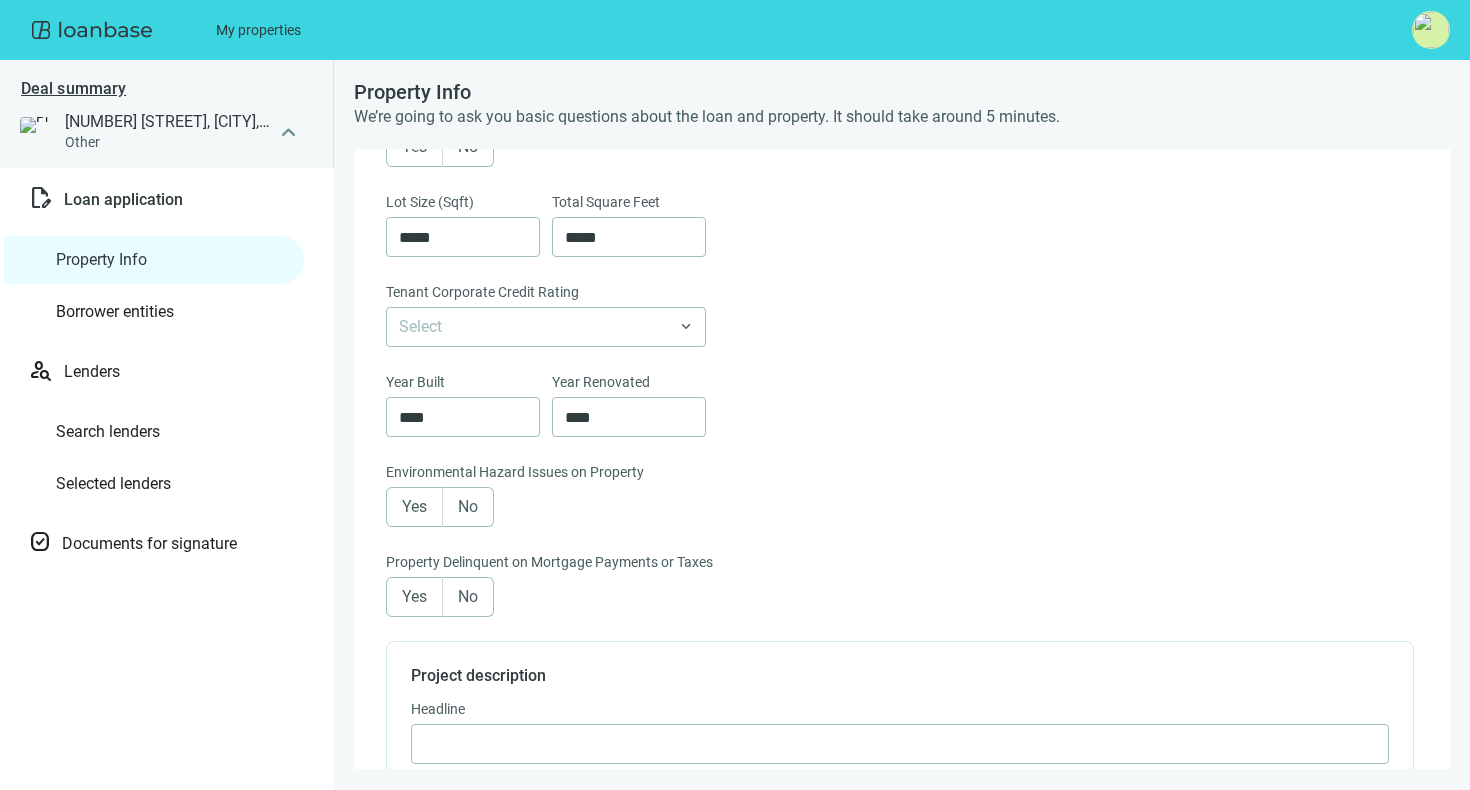 scroll, scrollTop: 0, scrollLeft: 0, axis: both 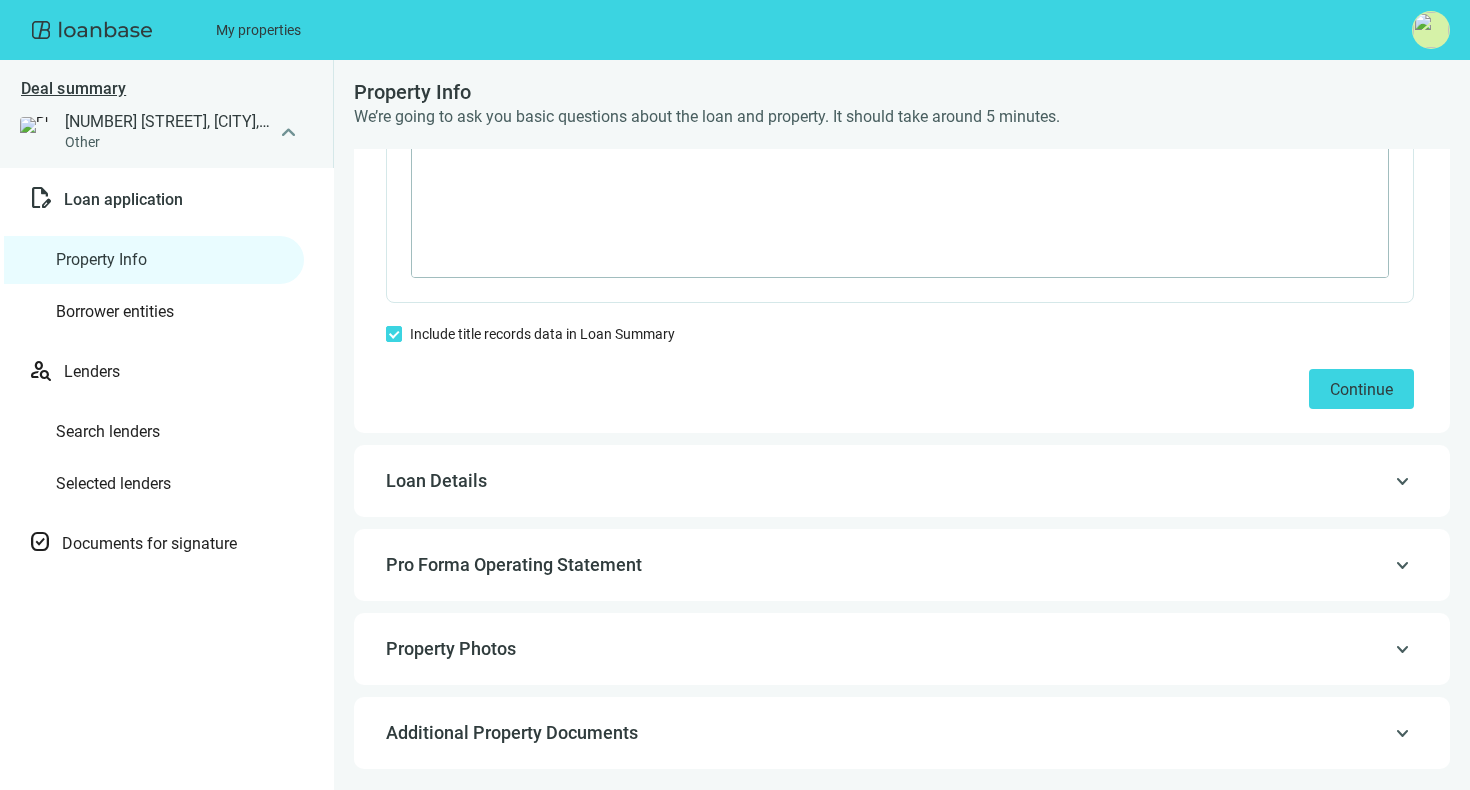 click on "keyboard_arrow_up Loan Details" at bounding box center (902, 481) 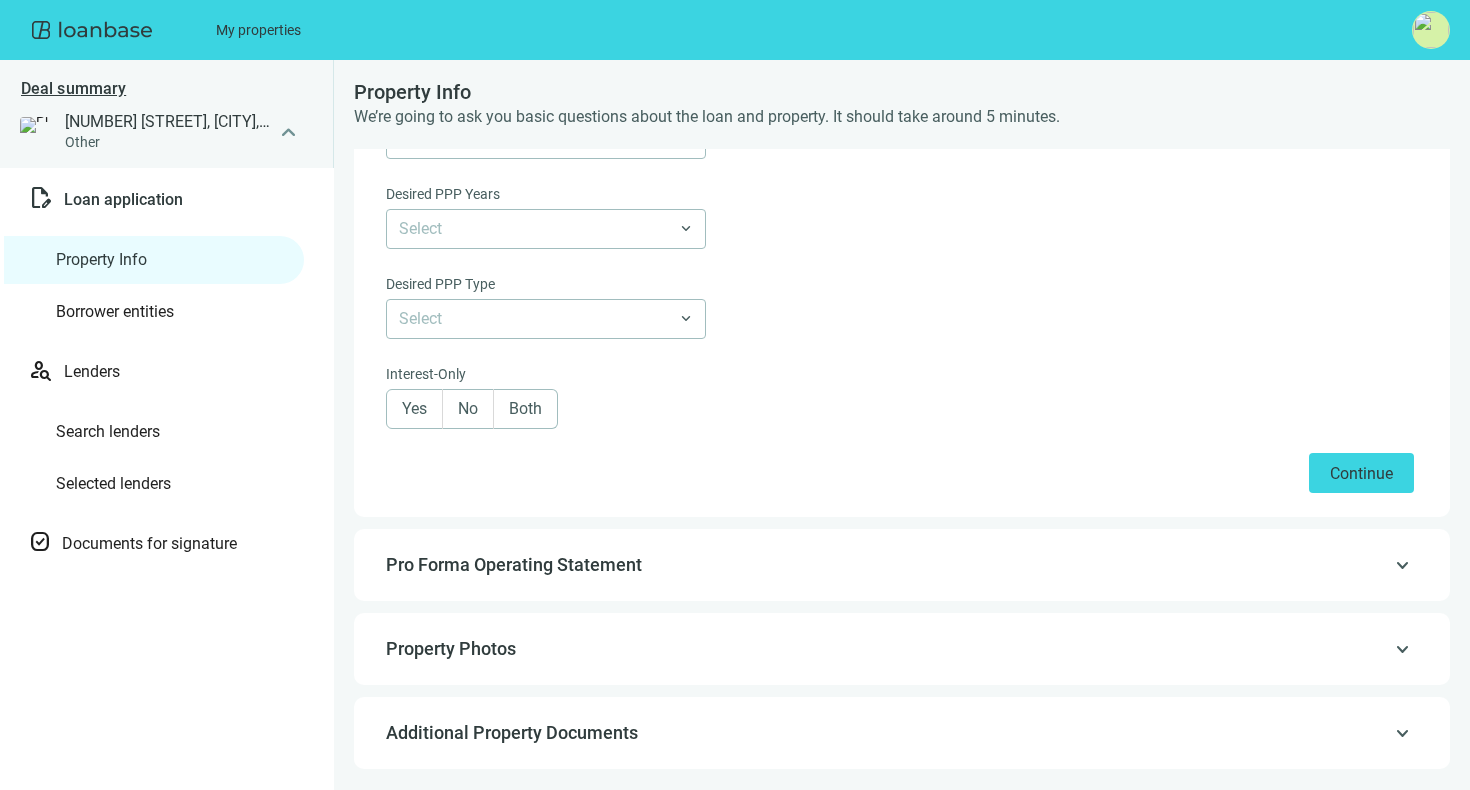 scroll, scrollTop: 834, scrollLeft: 0, axis: vertical 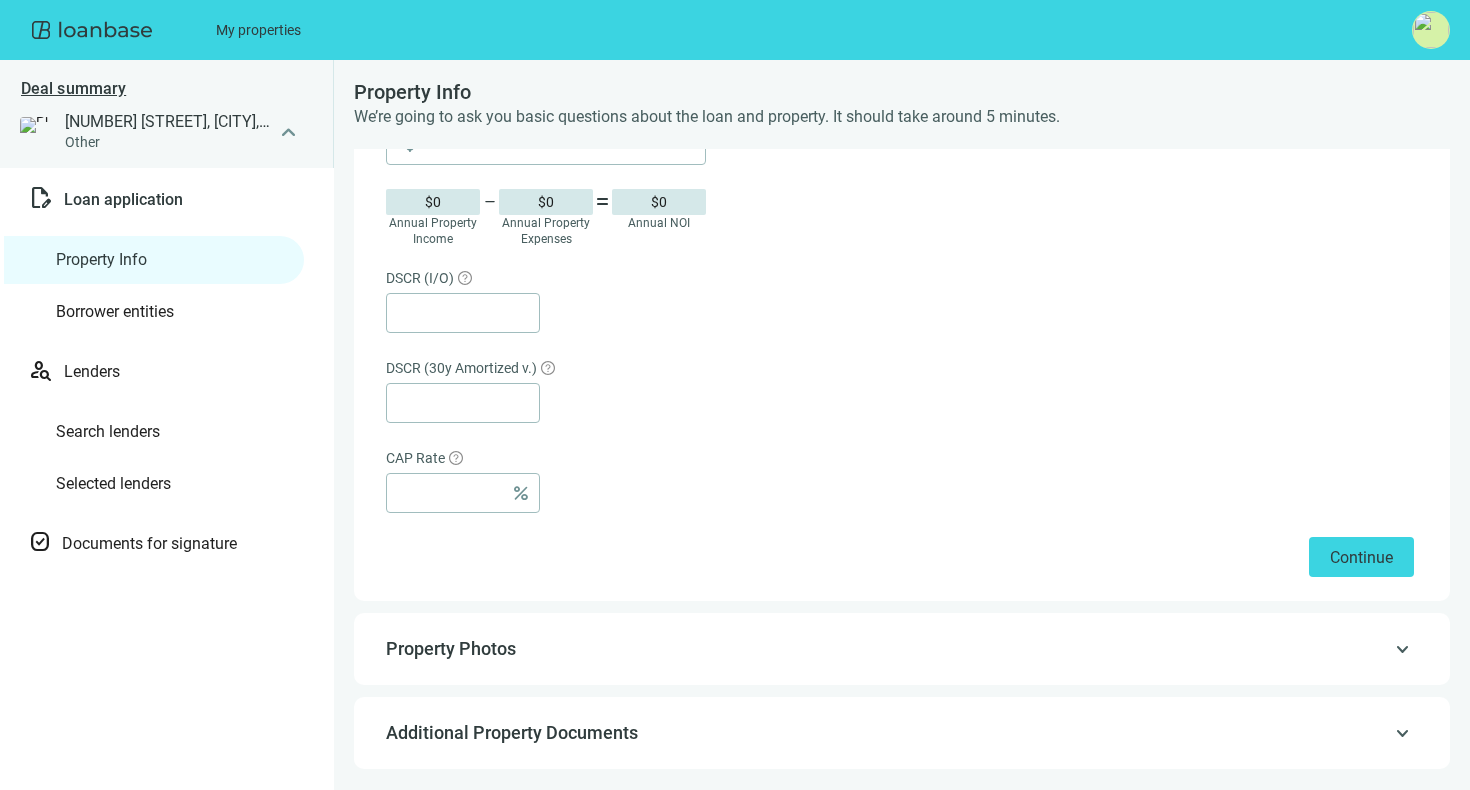 click on "Property Photos" at bounding box center (451, 648) 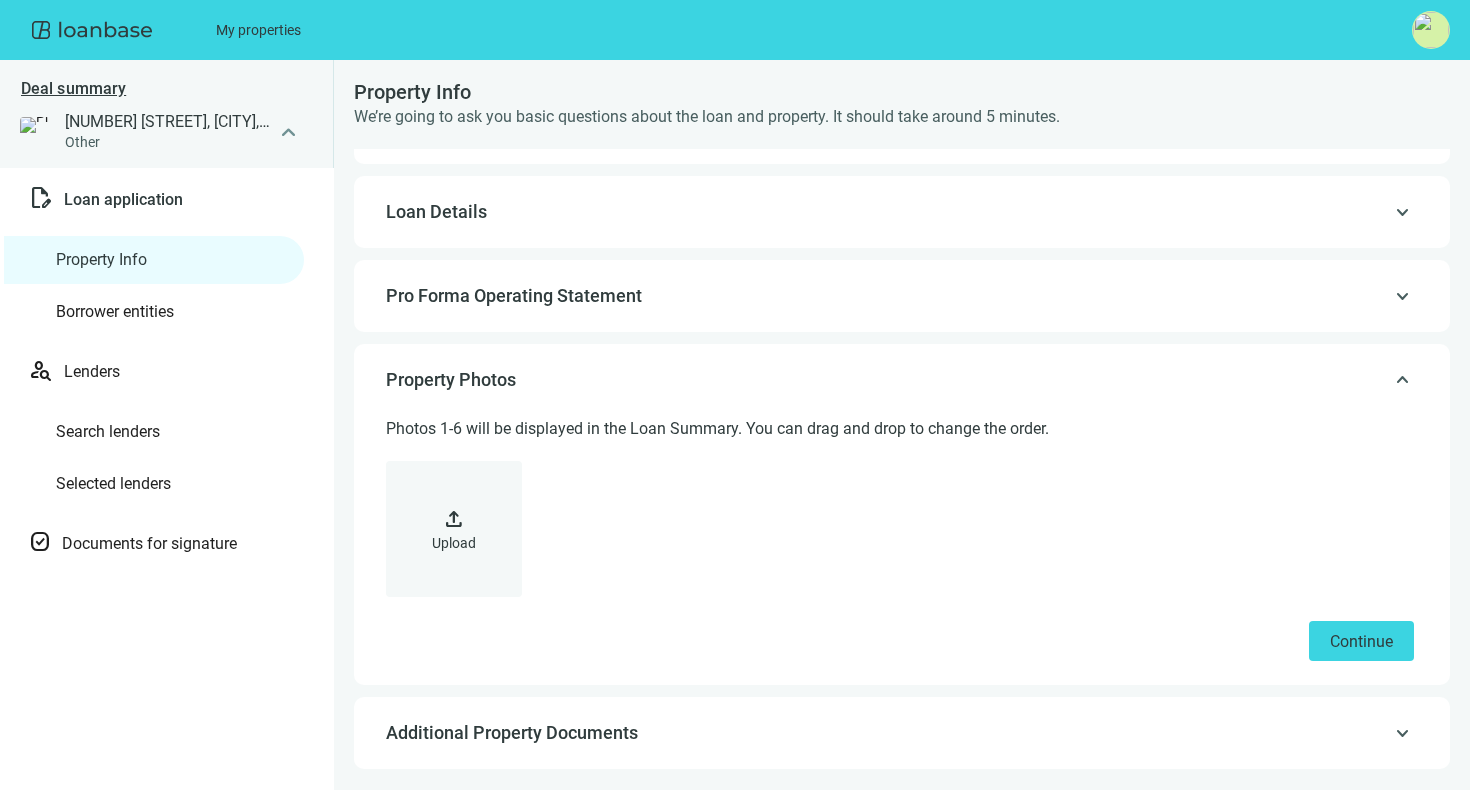scroll, scrollTop: 57, scrollLeft: 0, axis: vertical 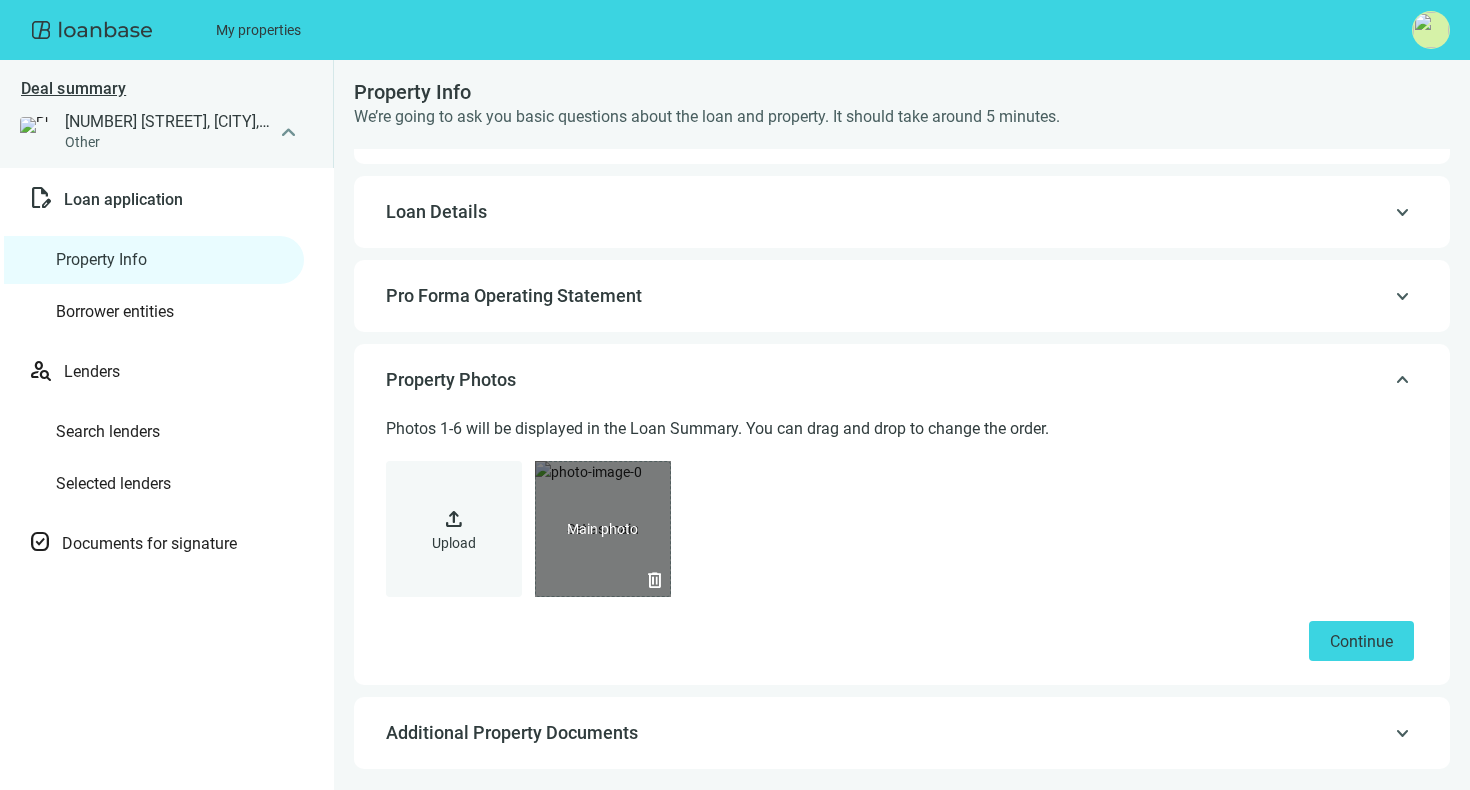 click on "delete" at bounding box center [603, 529] 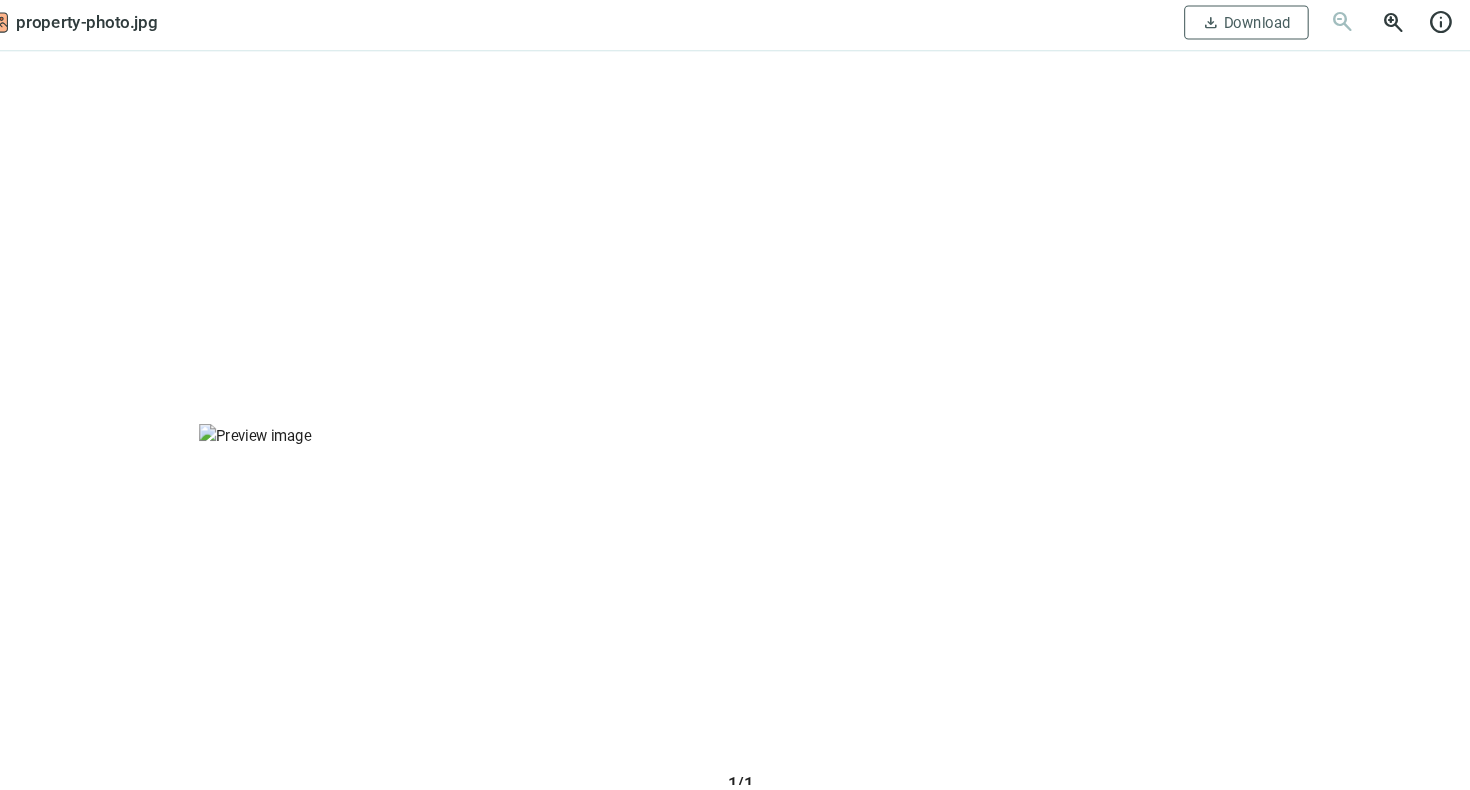 scroll, scrollTop: 0, scrollLeft: 0, axis: both 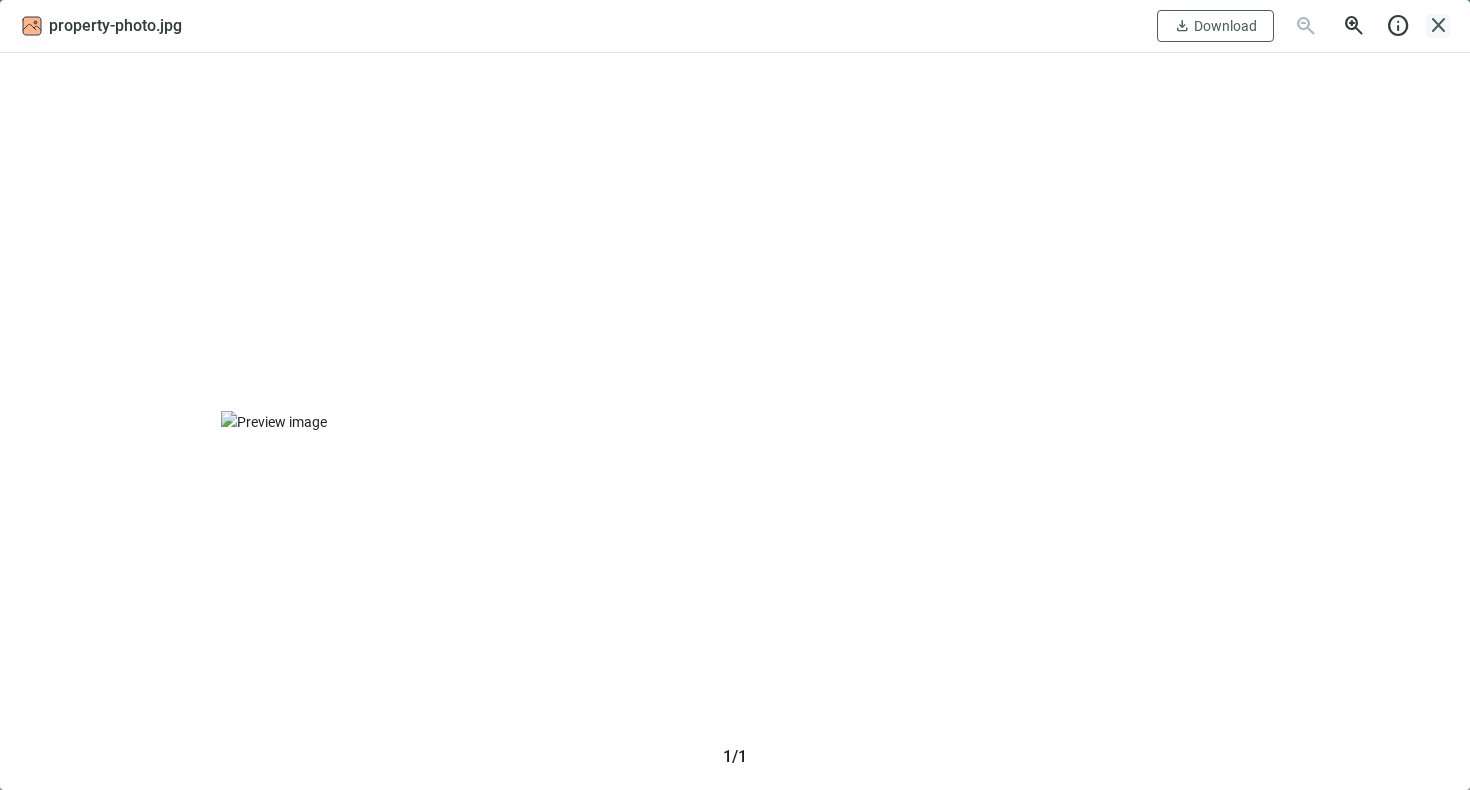 click on "close" at bounding box center [1438, 26] 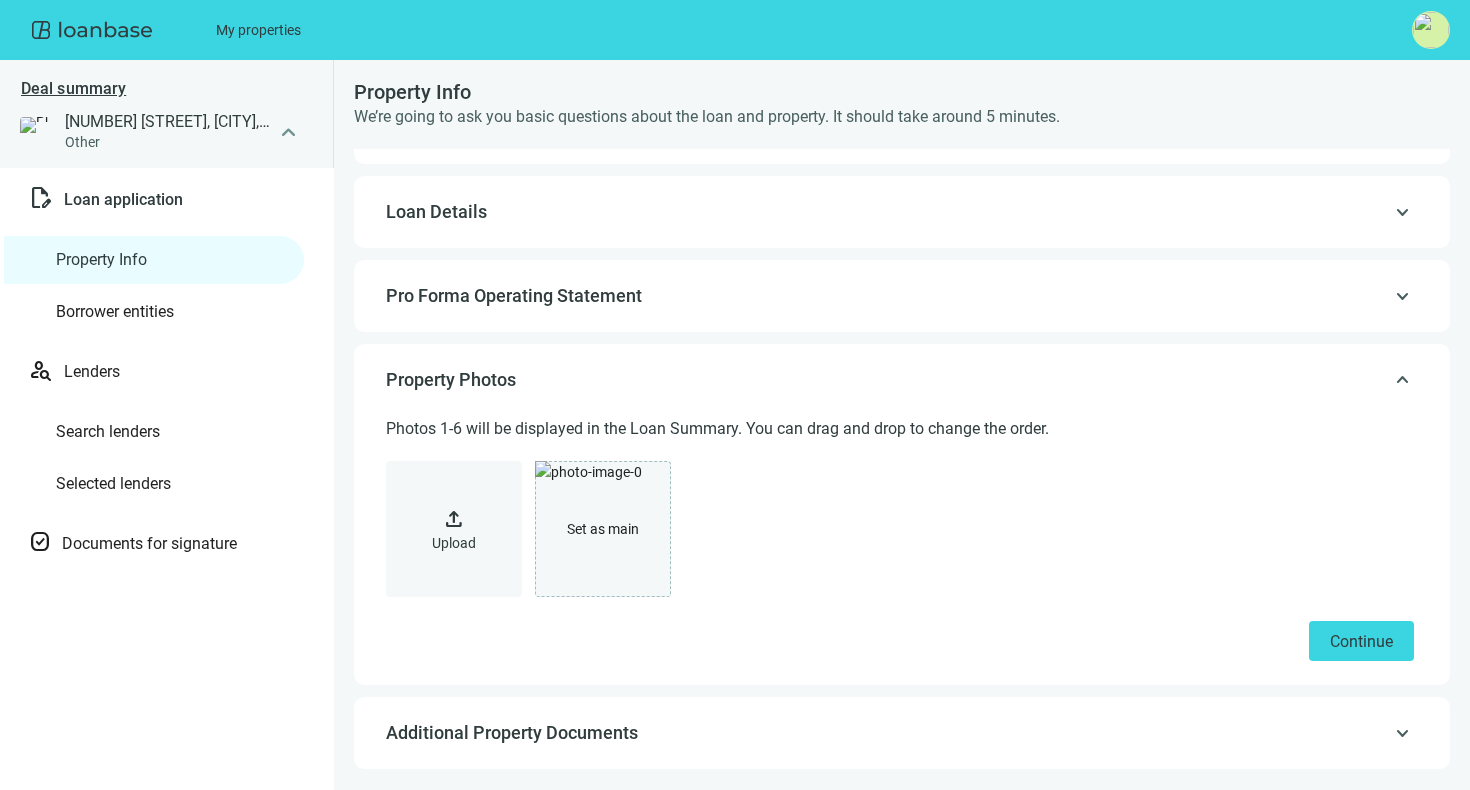 scroll, scrollTop: 0, scrollLeft: 0, axis: both 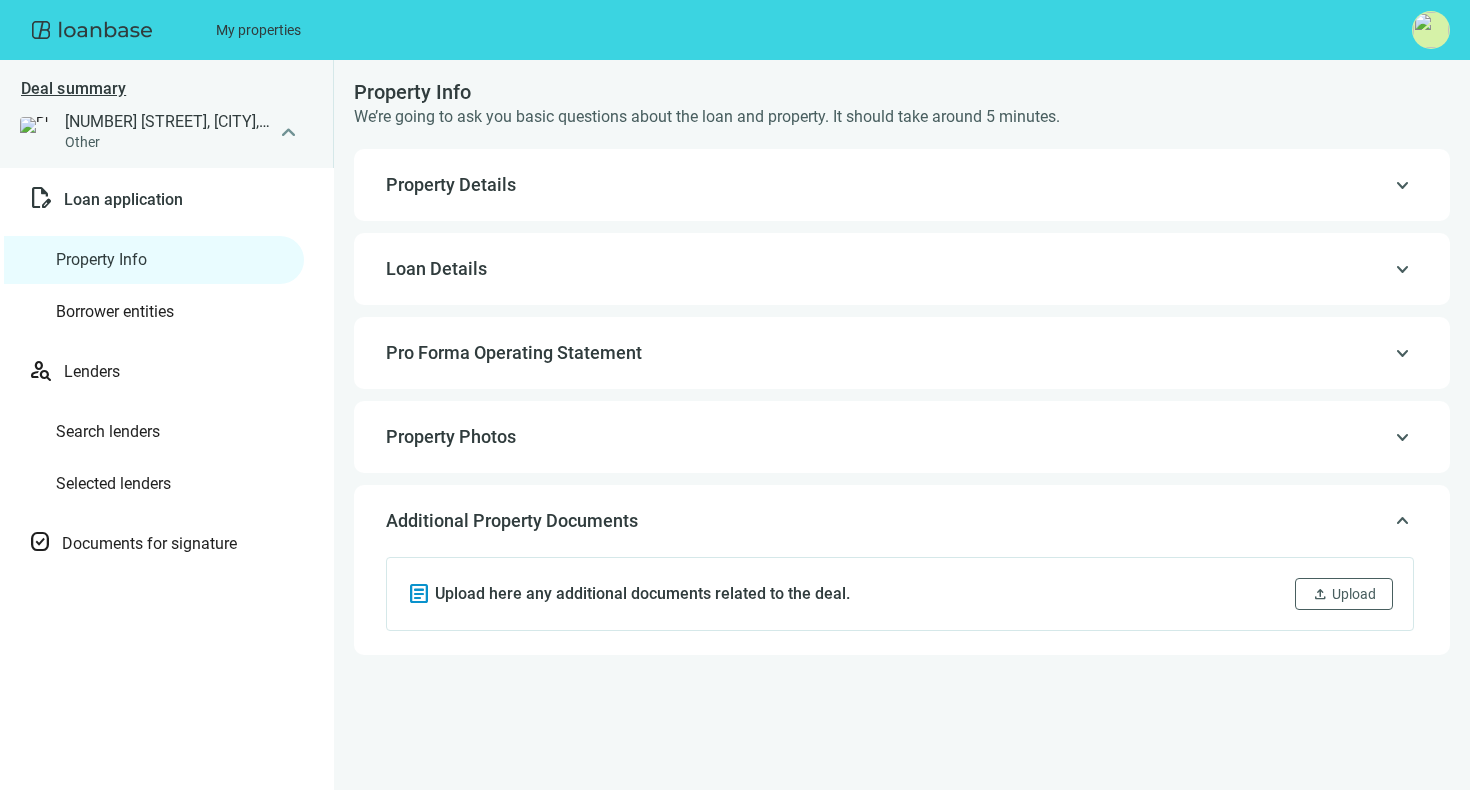 click on "Property Info" at bounding box center [101, 259] 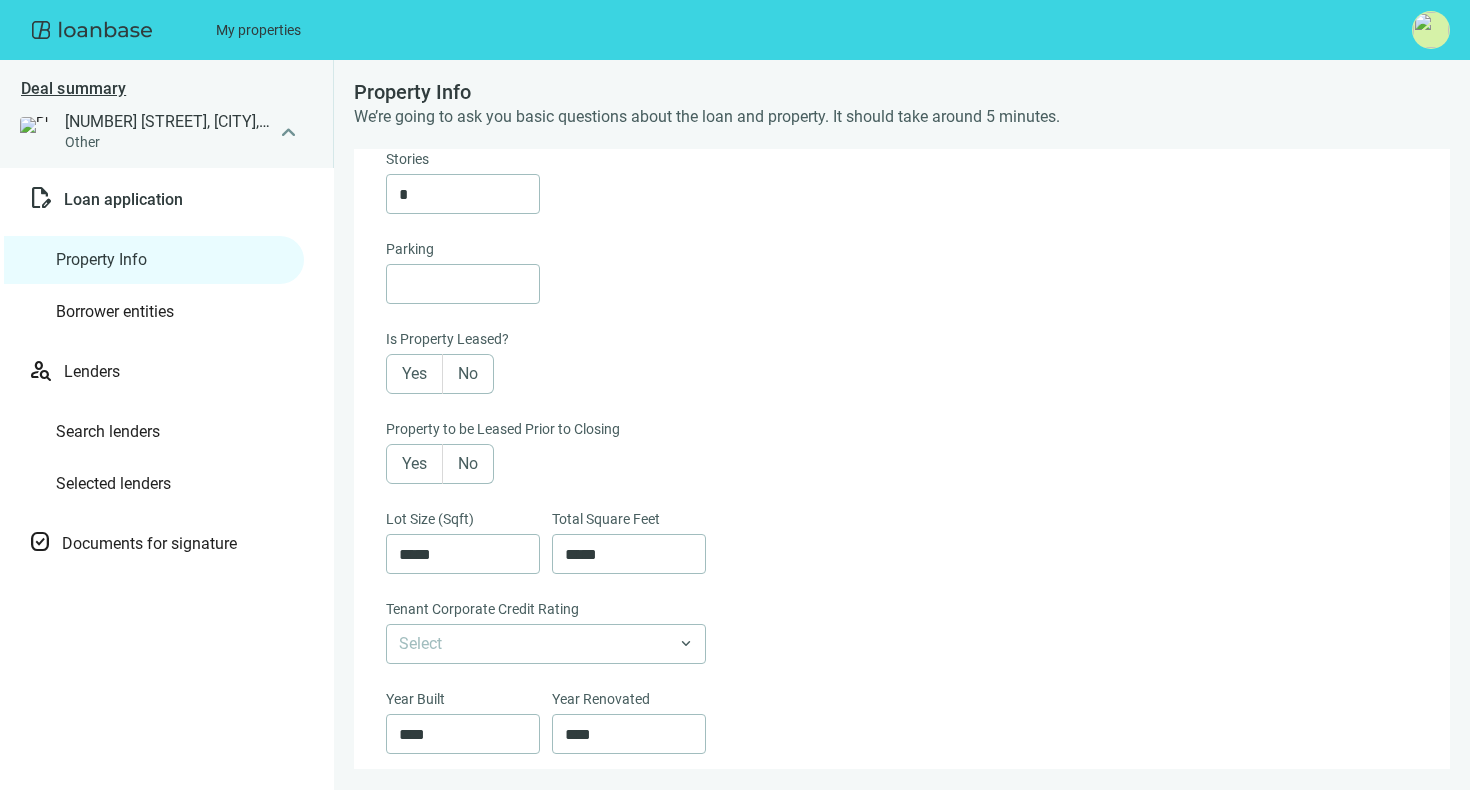scroll, scrollTop: 0, scrollLeft: 0, axis: both 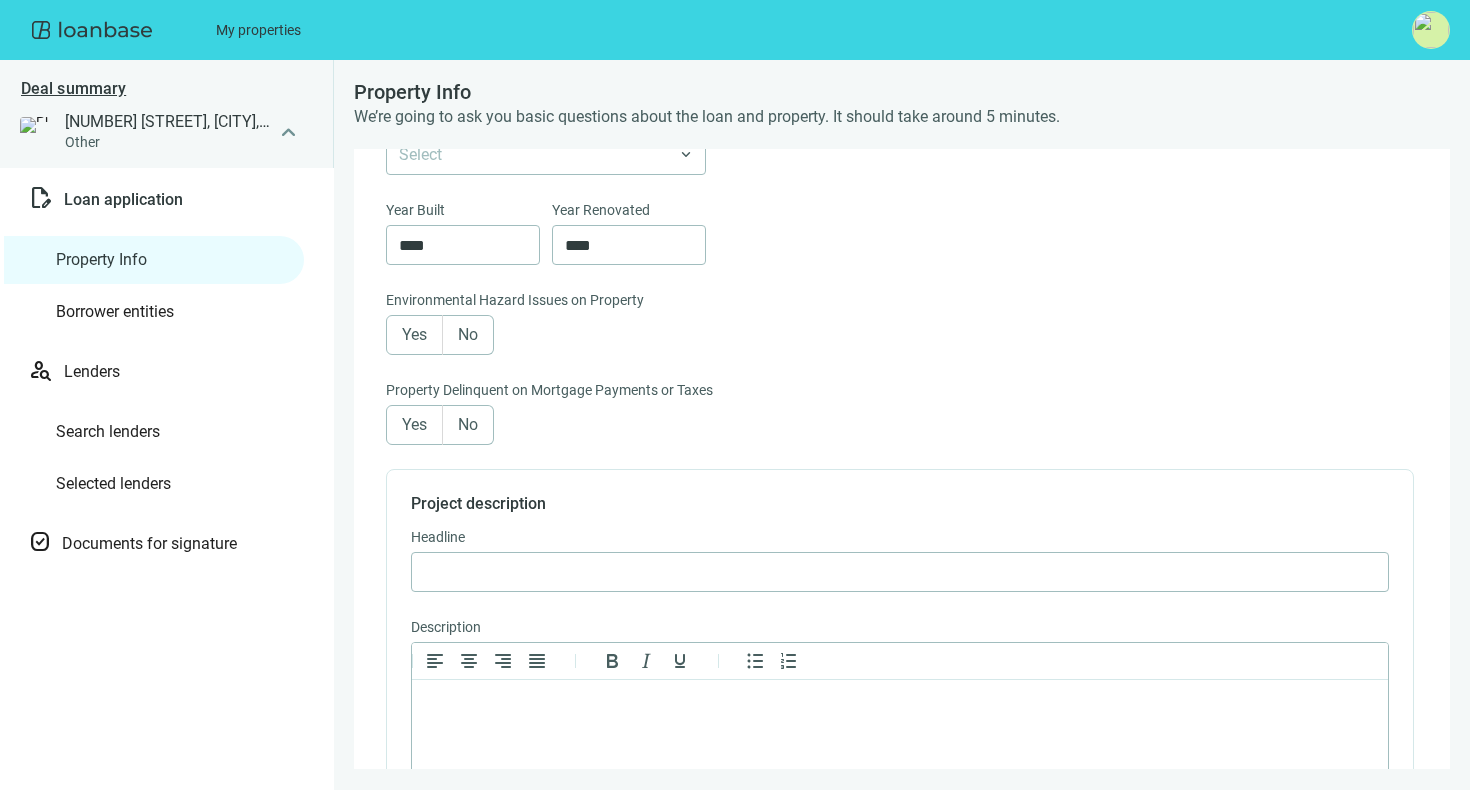 click on "Borrower entities" at bounding box center [115, 311] 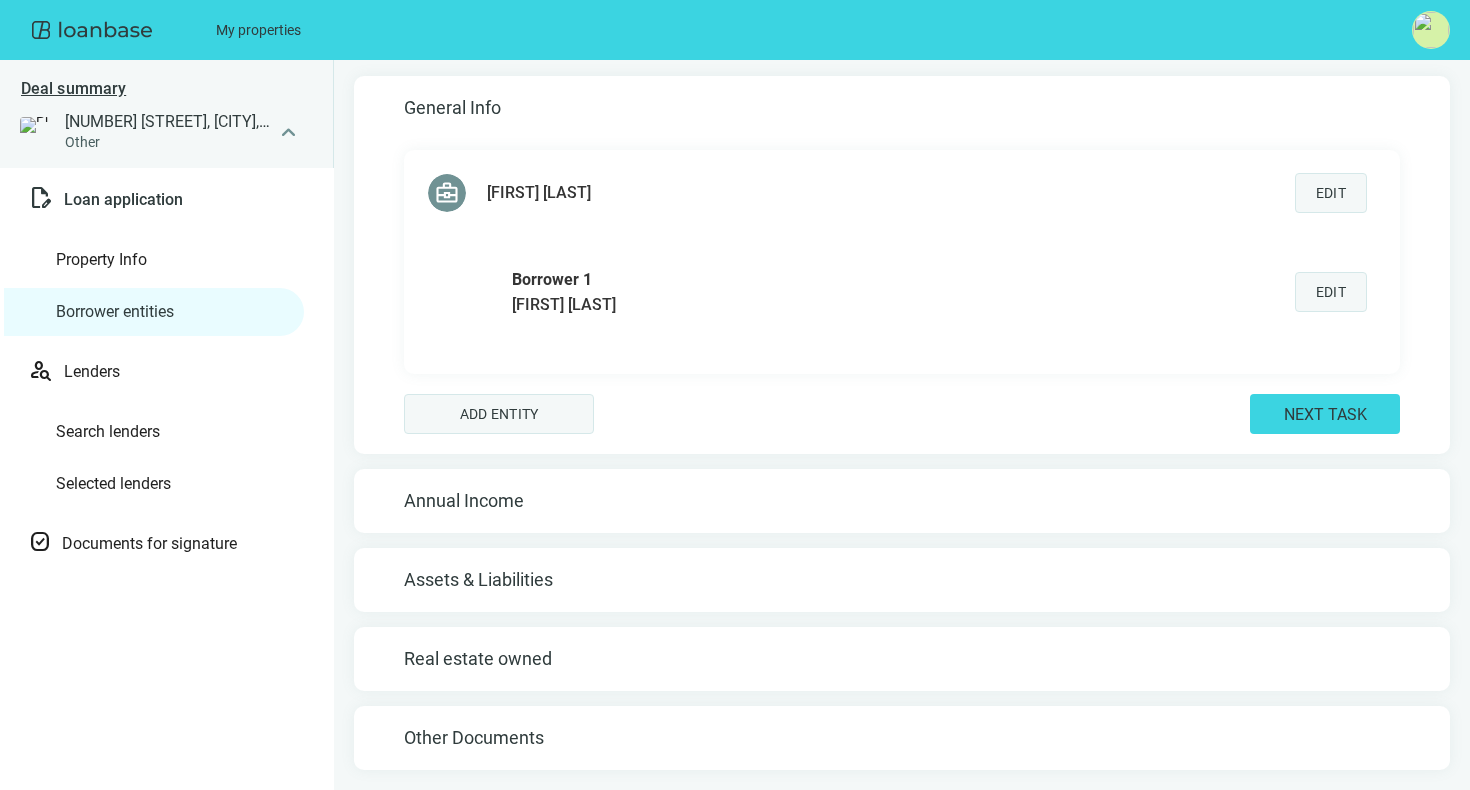 scroll, scrollTop: 63, scrollLeft: 0, axis: vertical 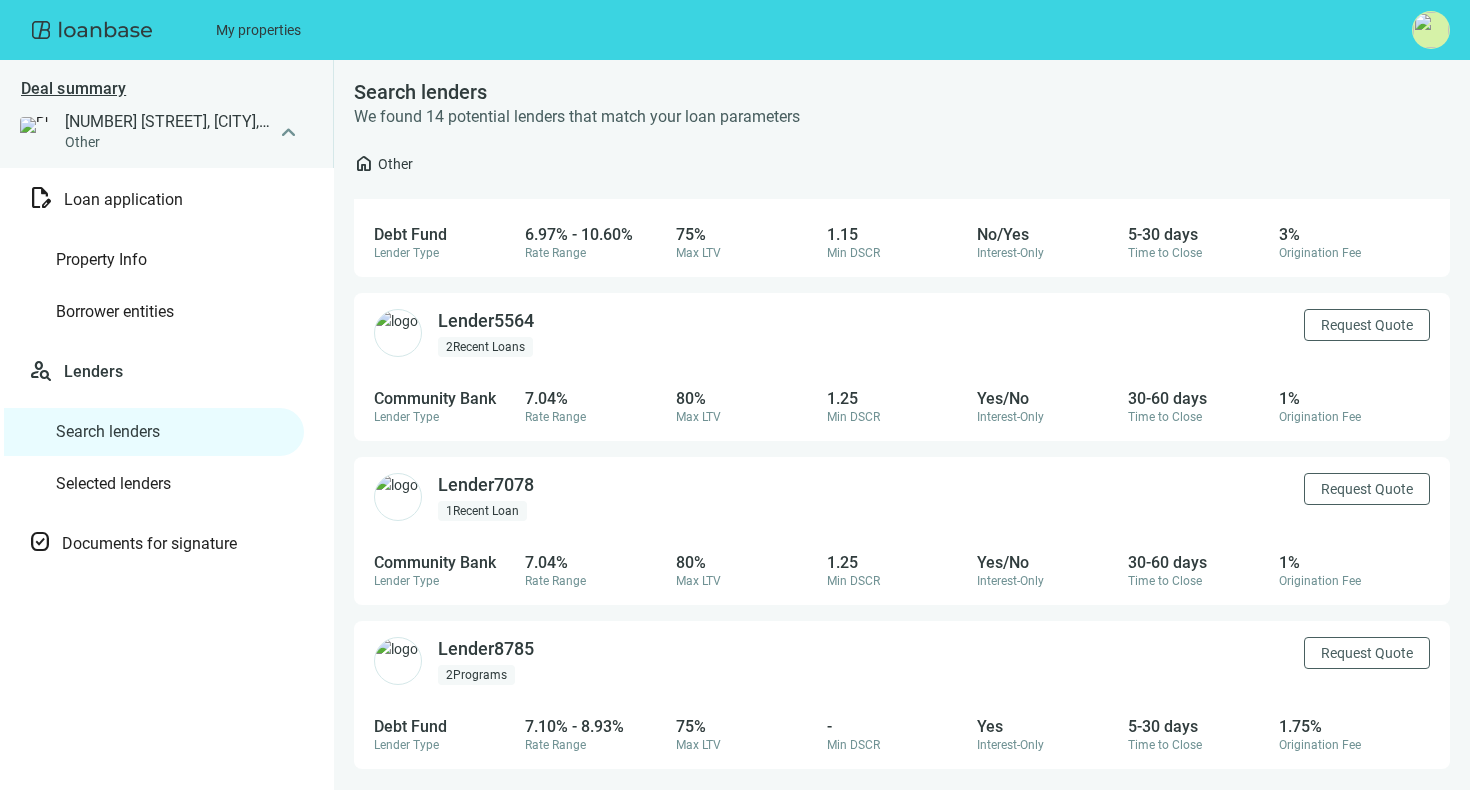 click on "Search lenders" at bounding box center [108, 431] 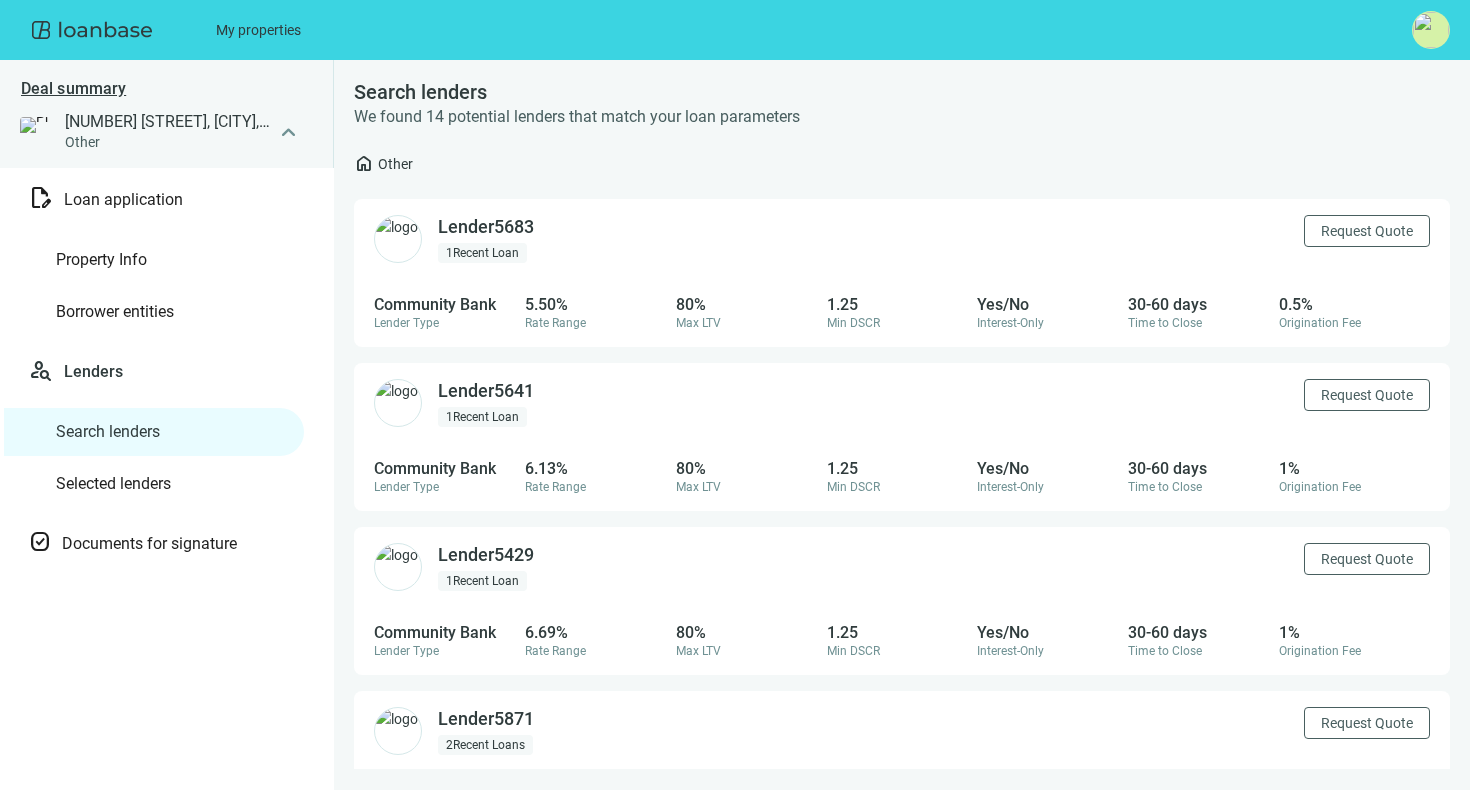 scroll, scrollTop: 0, scrollLeft: 0, axis: both 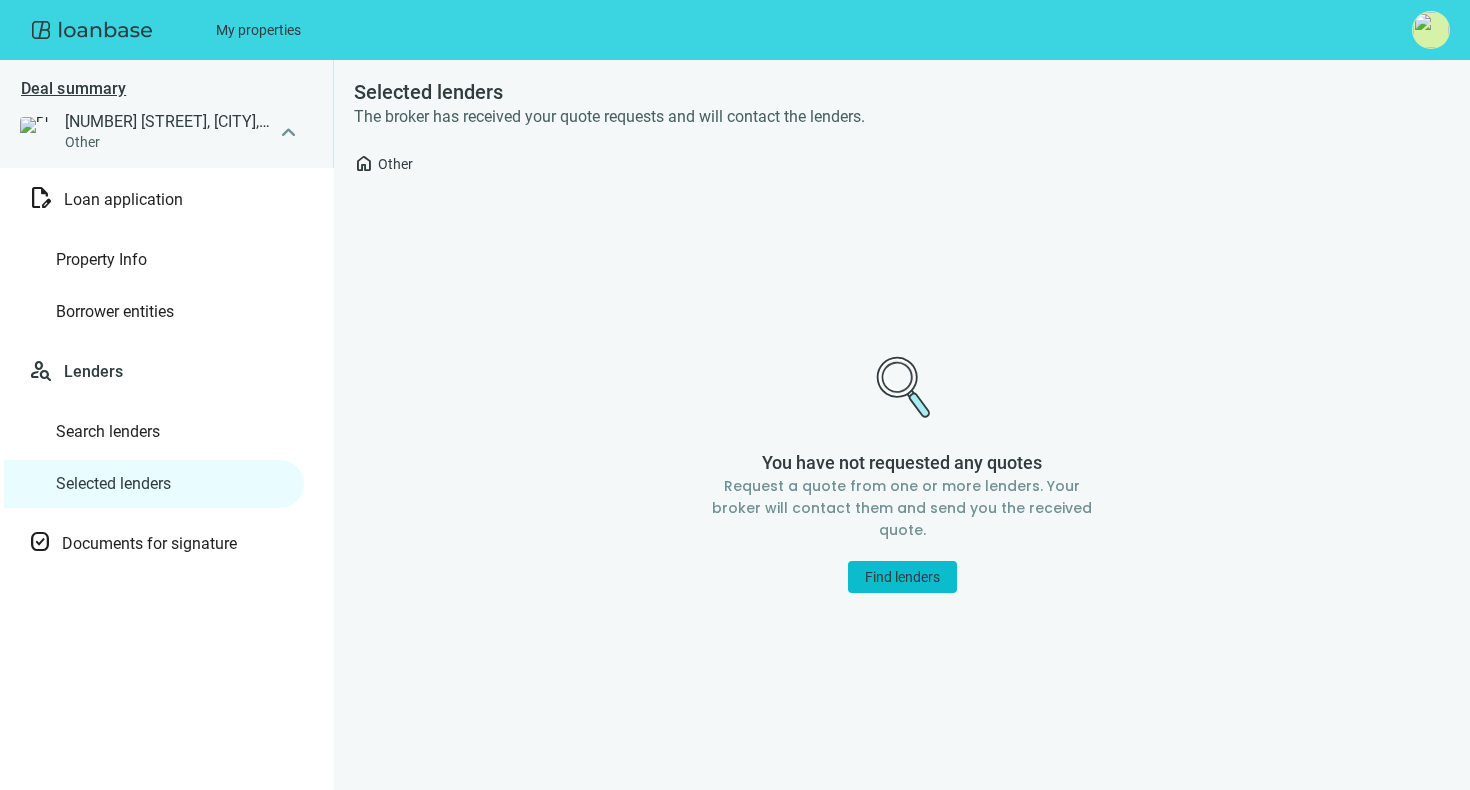 click on "Find lenders" at bounding box center (902, 577) 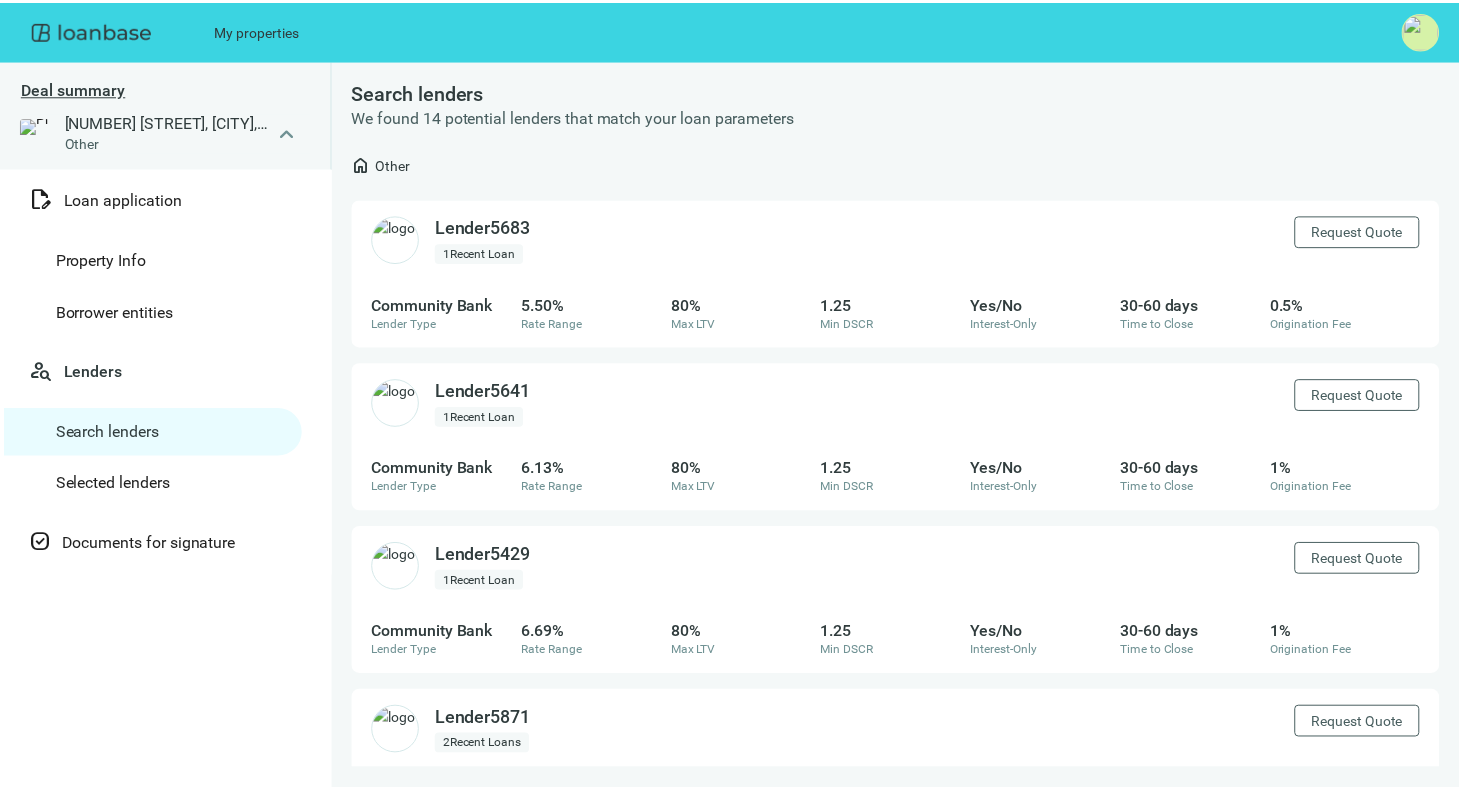 scroll, scrollTop: 0, scrollLeft: 0, axis: both 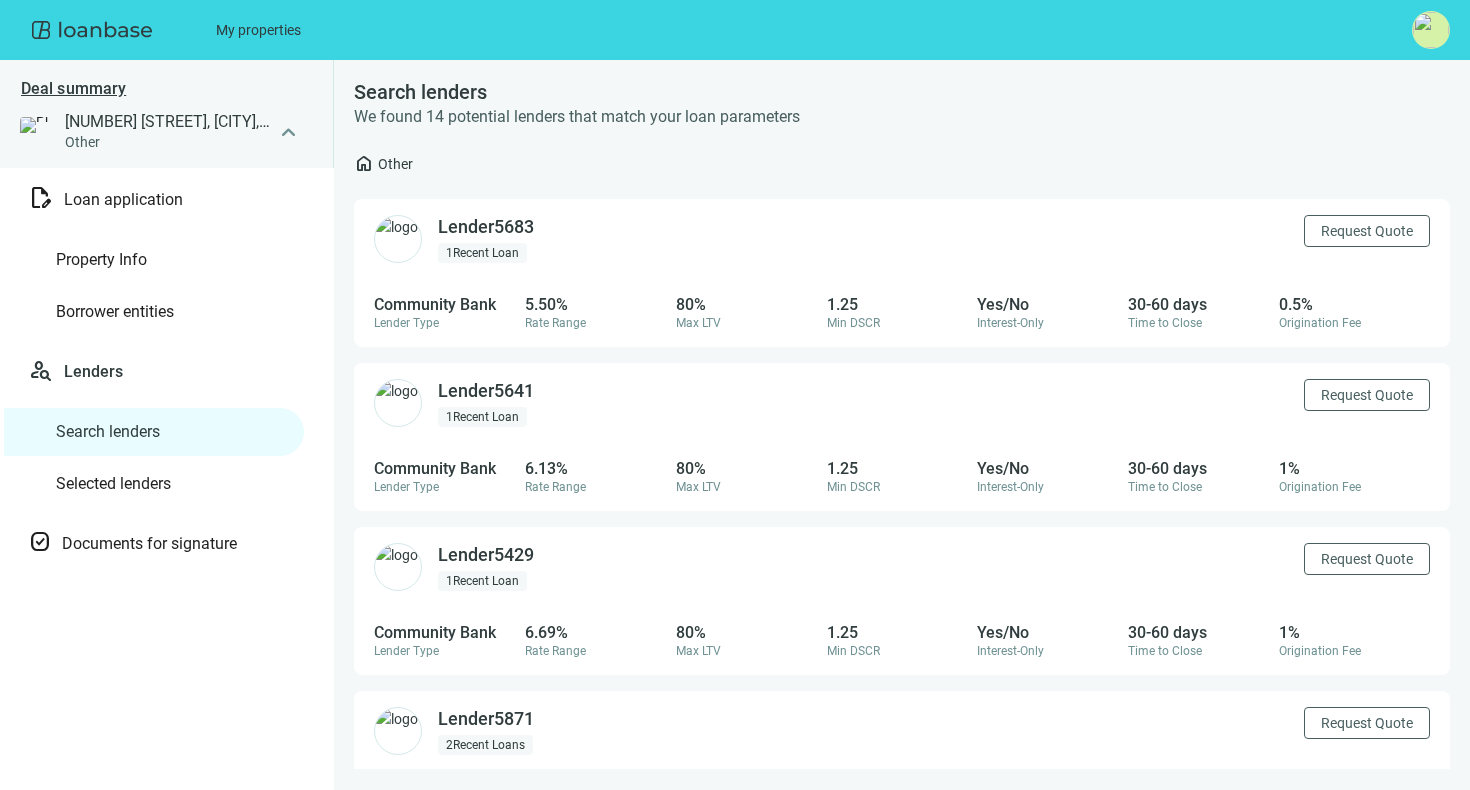click on "Documents for signature" at bounding box center [149, 543] 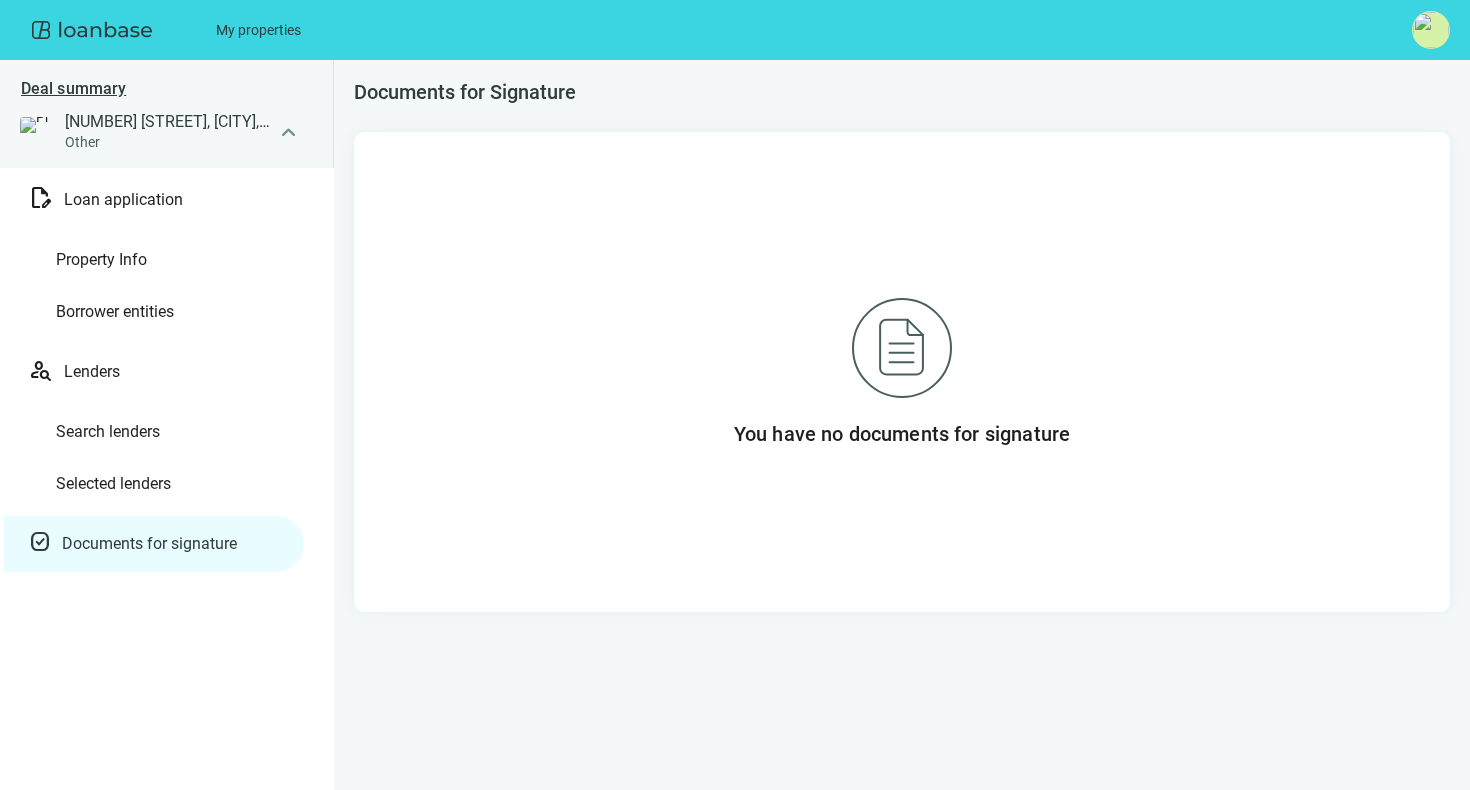 click at bounding box center [1431, 30] 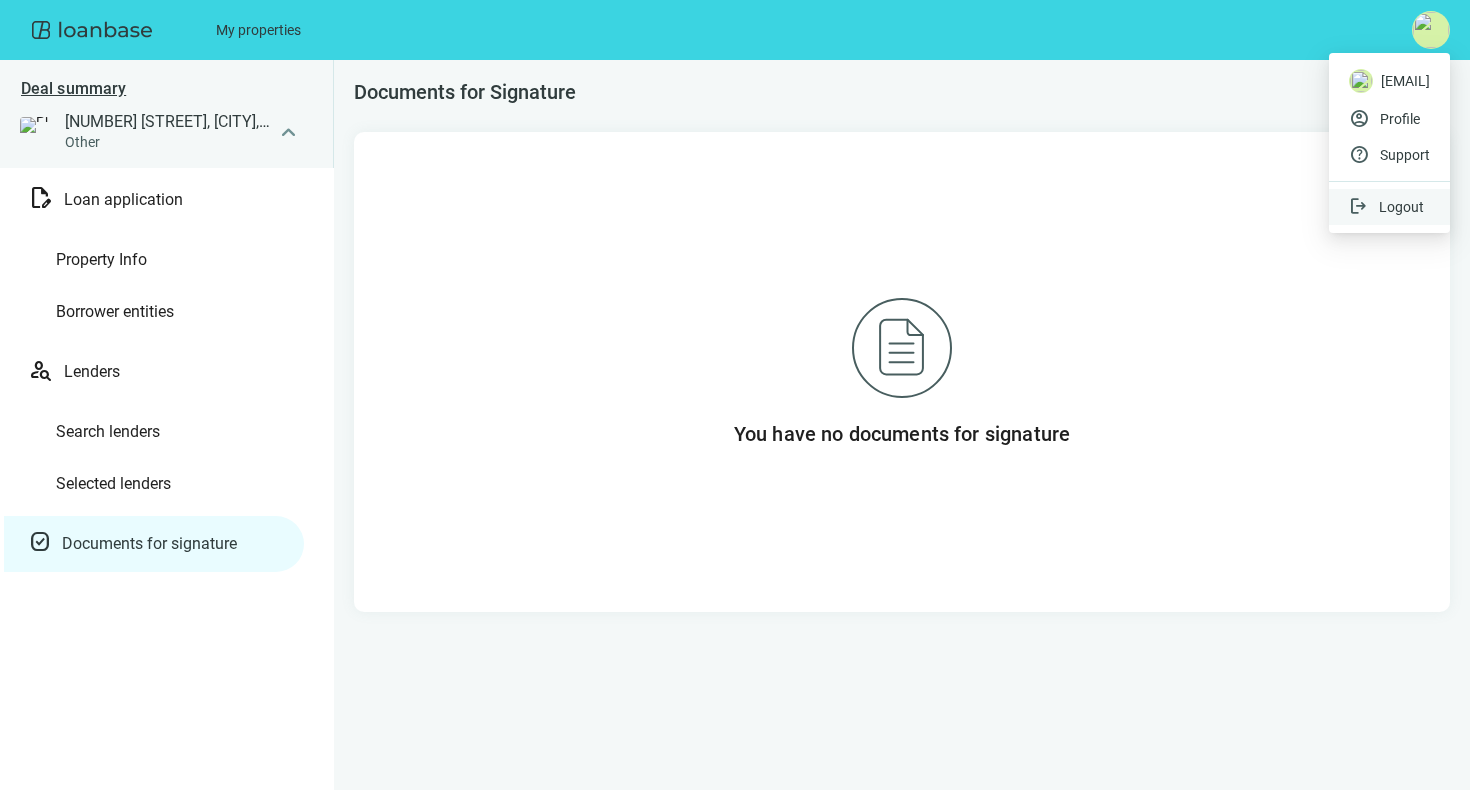 click on "Logout" at bounding box center [1404, 207] 